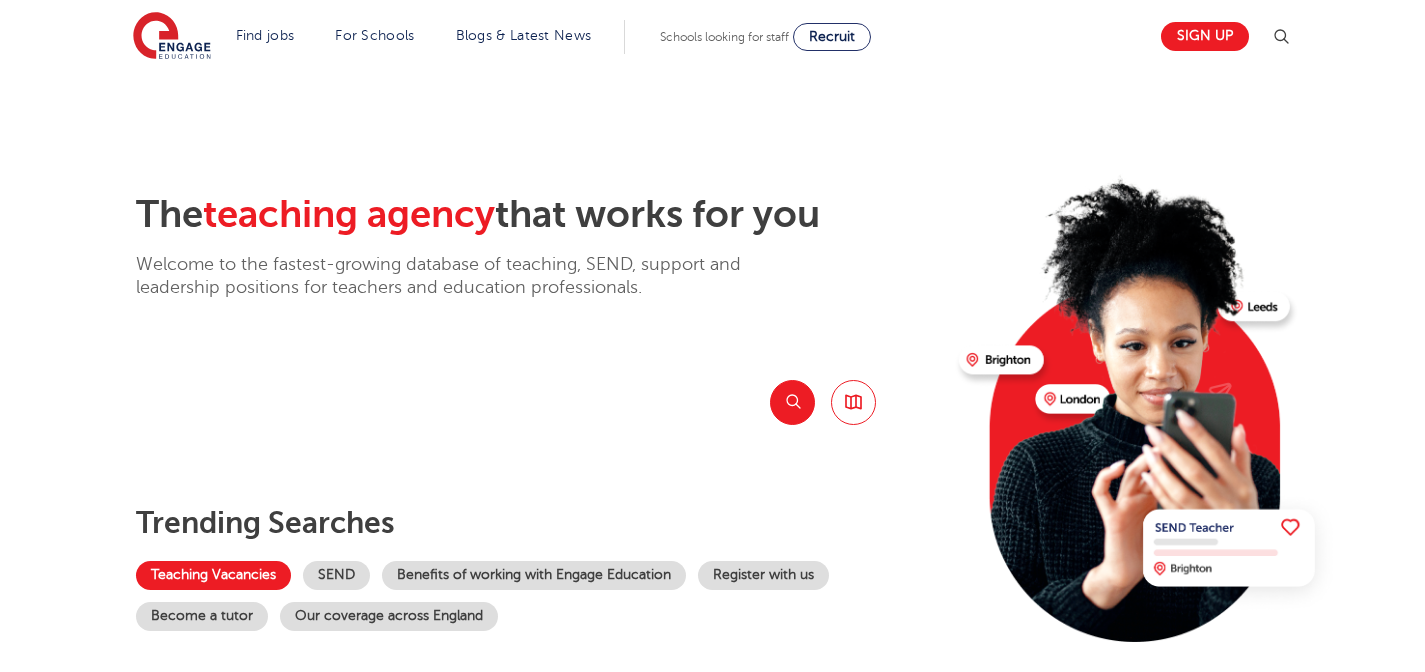 scroll, scrollTop: 232, scrollLeft: 0, axis: vertical 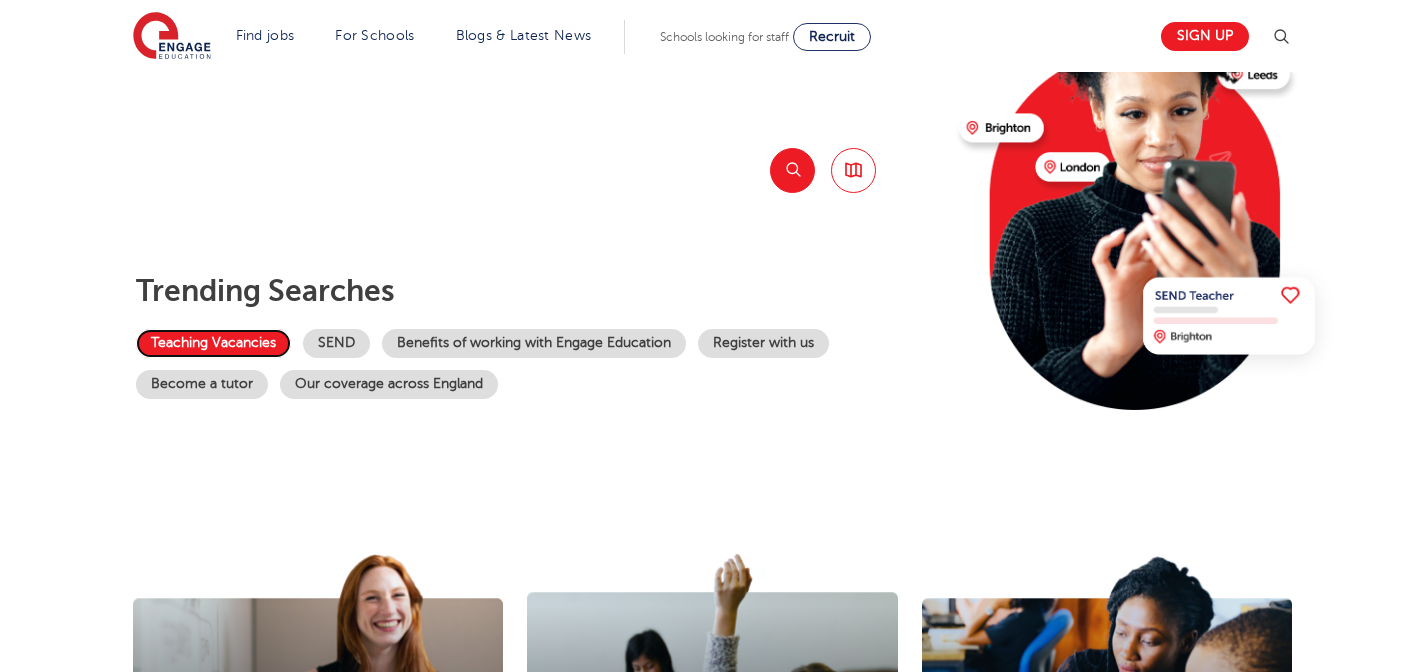 click on "Teaching Vacancies" at bounding box center [213, 343] 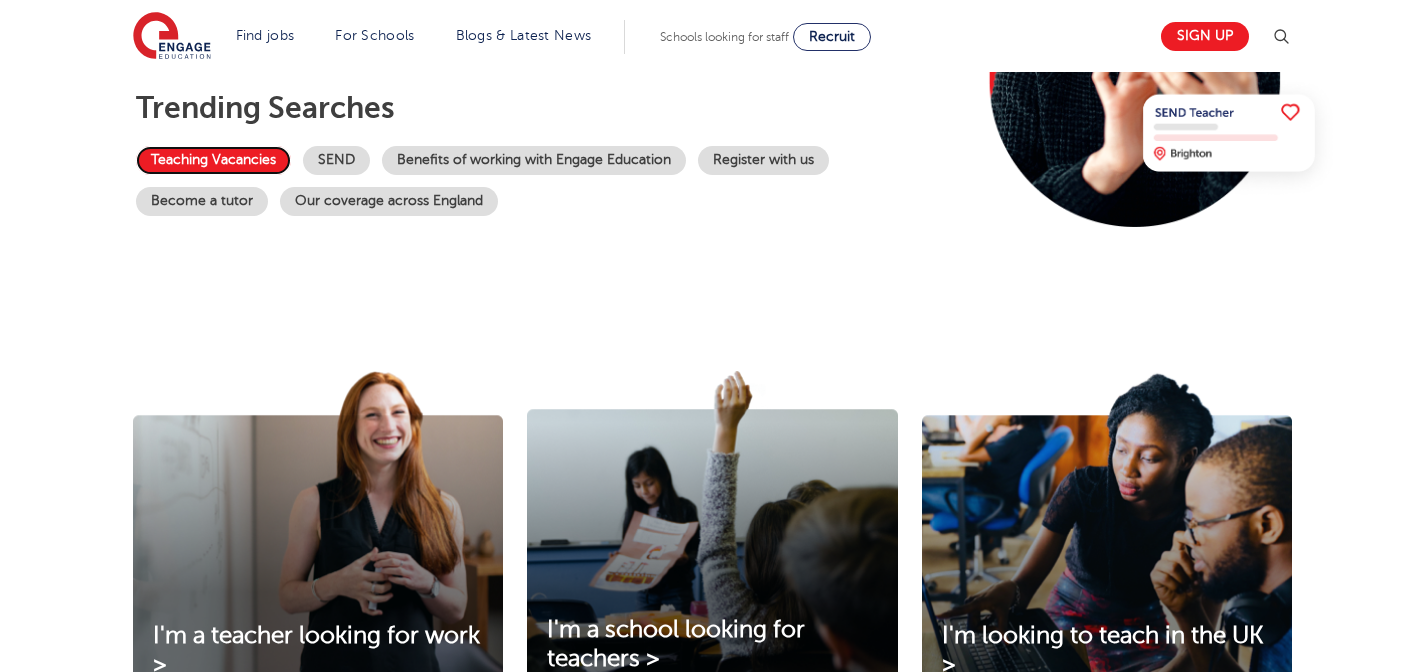 scroll, scrollTop: 419, scrollLeft: 0, axis: vertical 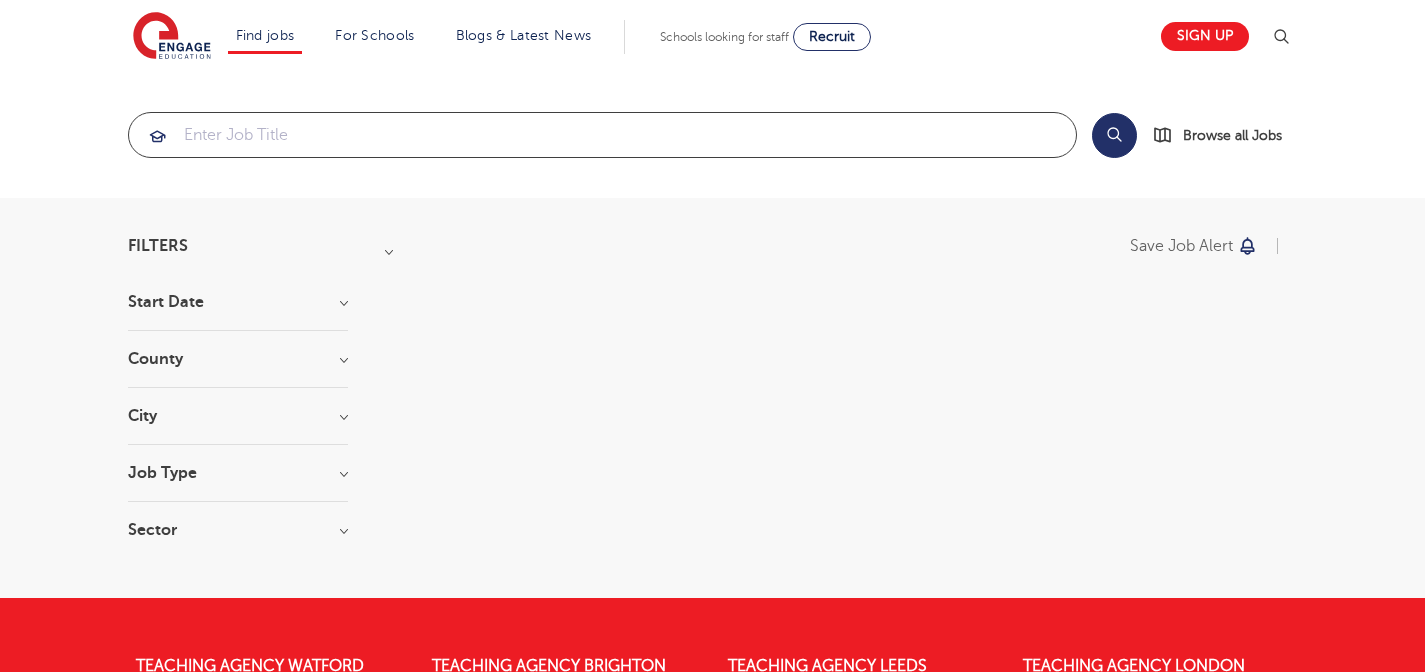click at bounding box center (602, 135) 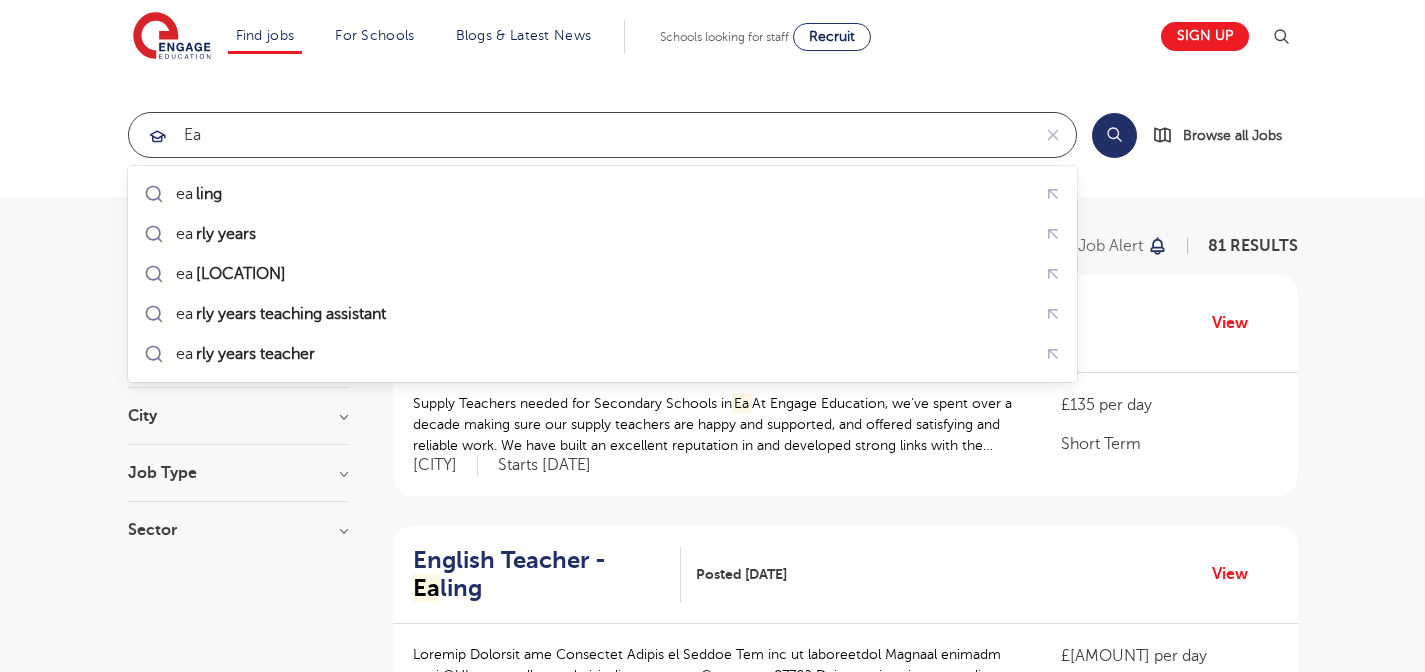 type on "e" 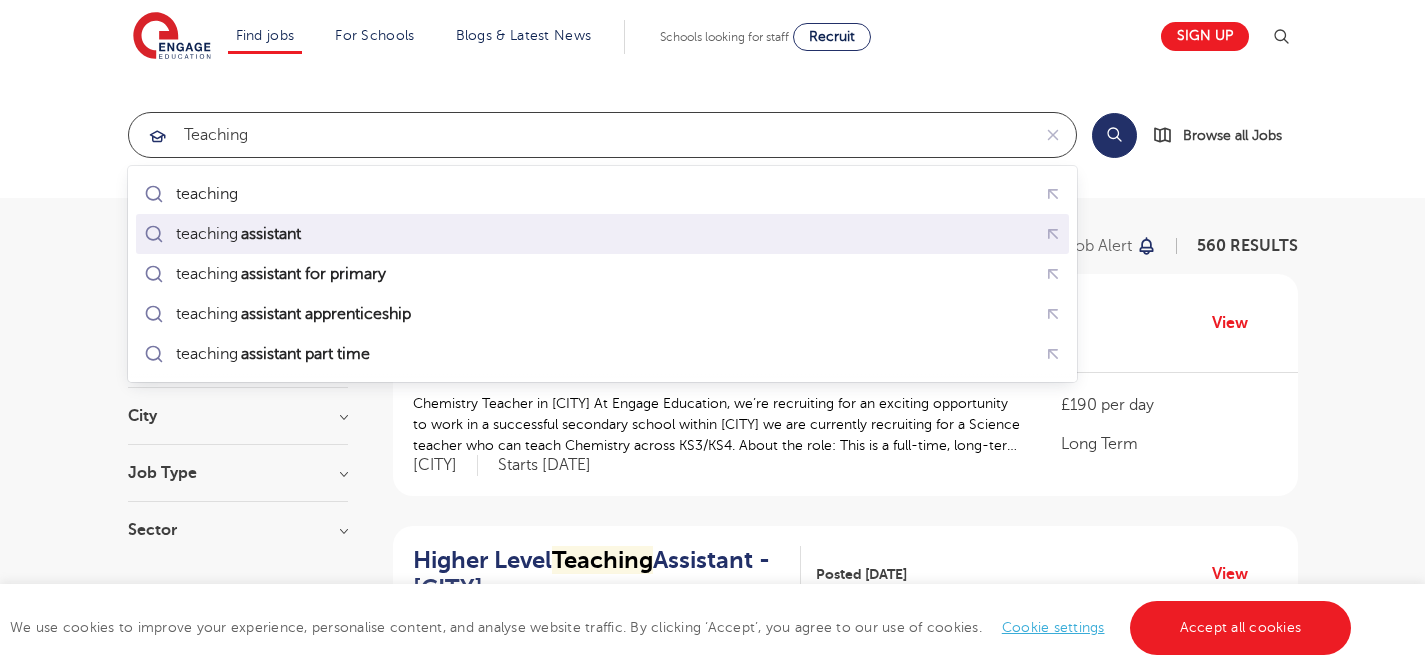 click on "teaching  assistant" at bounding box center (602, 234) 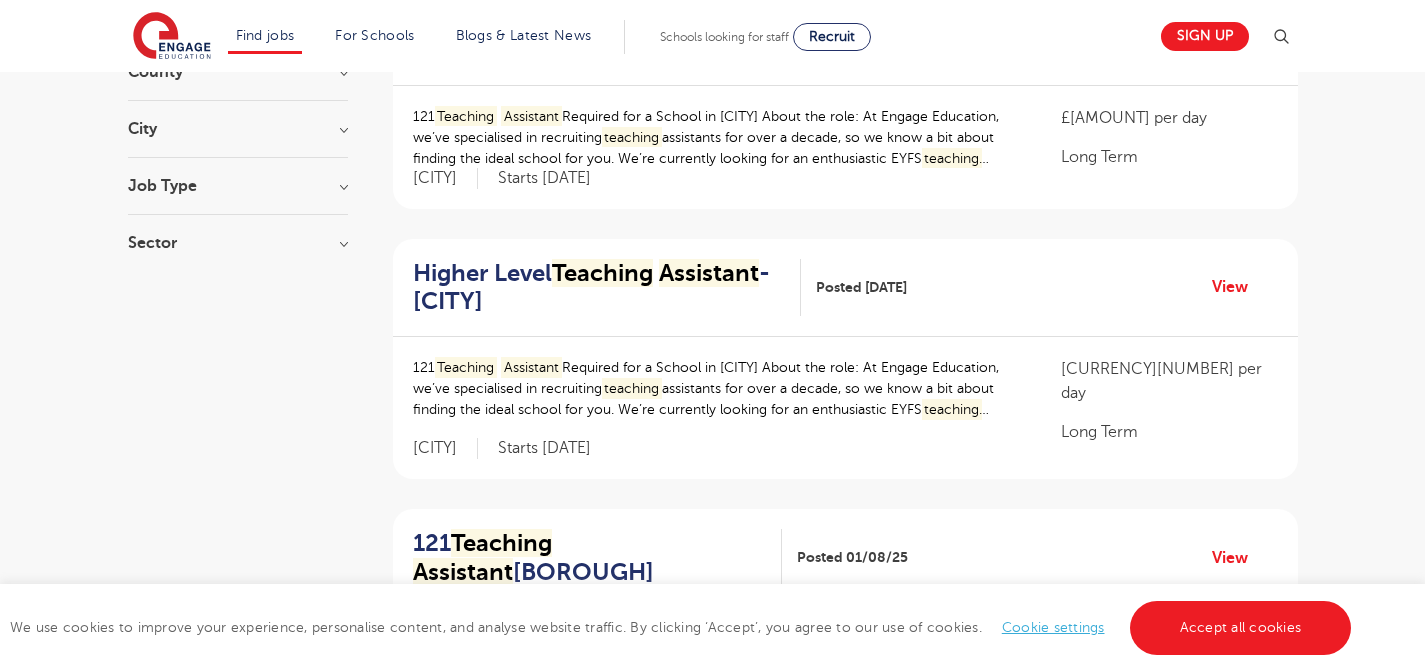 scroll, scrollTop: 290, scrollLeft: 0, axis: vertical 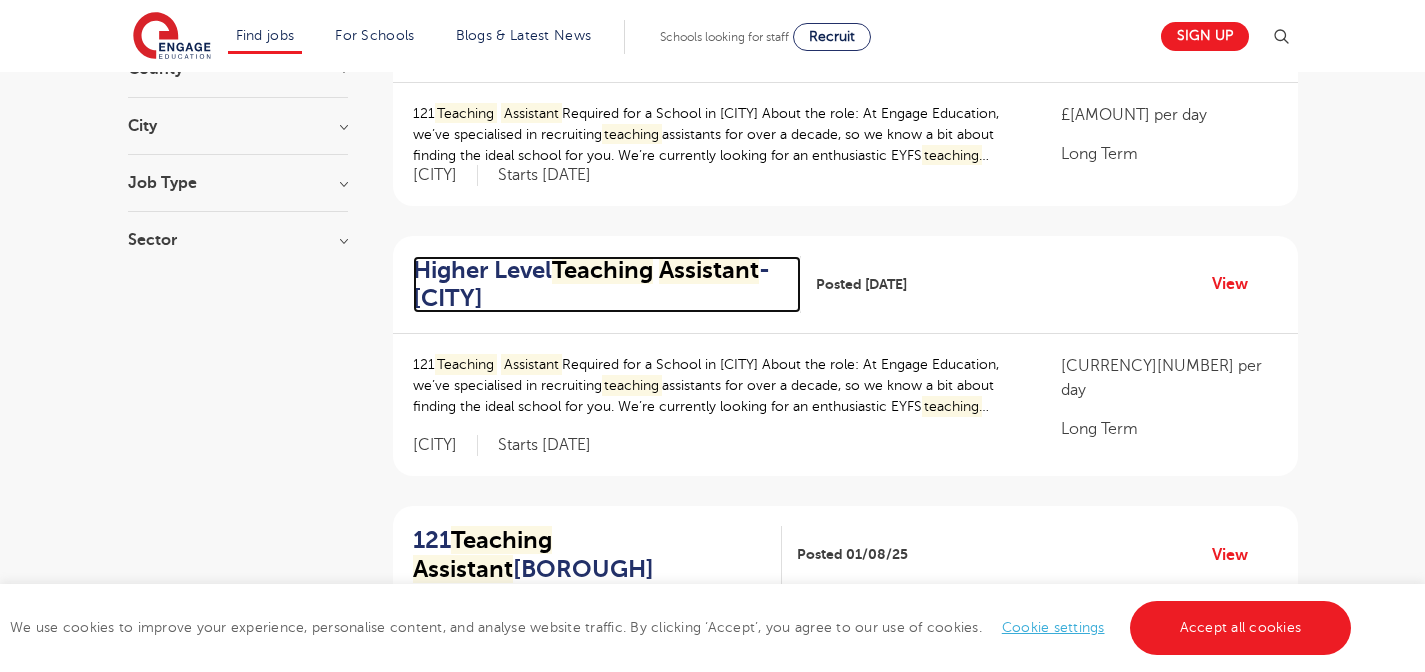 click on "Higher Level  Teaching   Assistant  - [CITY]" at bounding box center (599, 285) 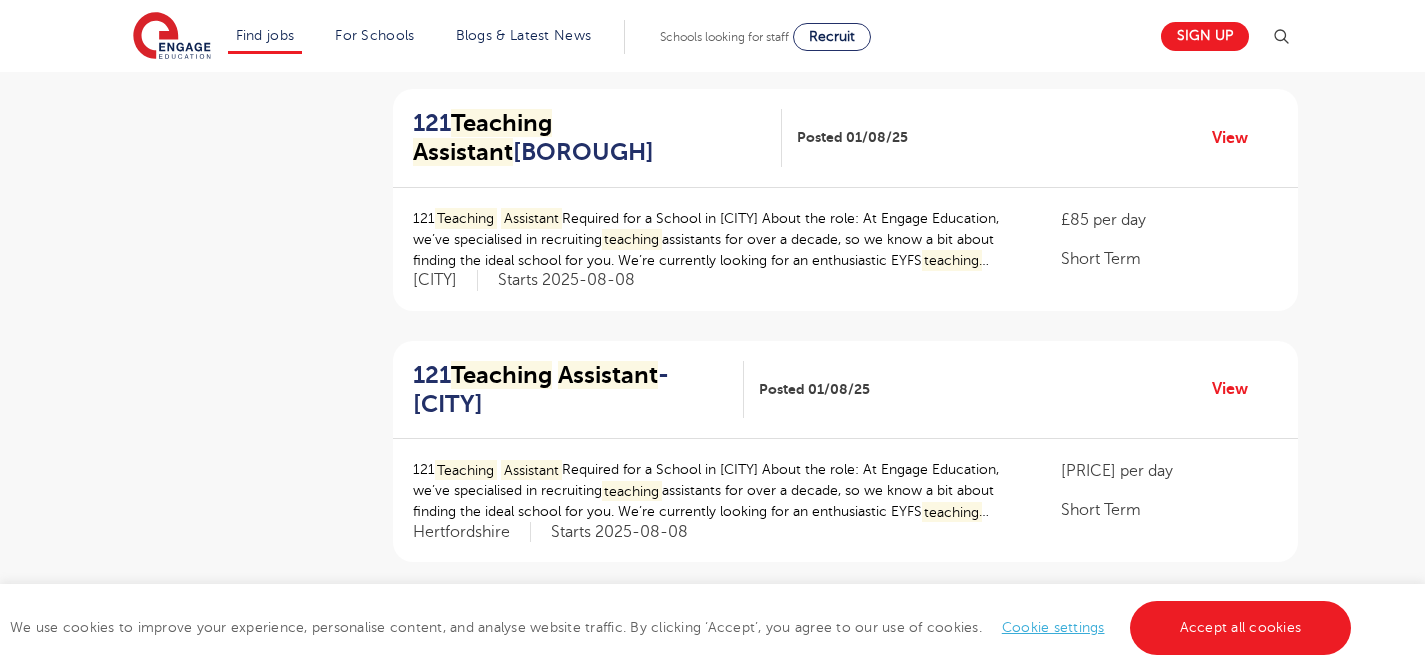 scroll, scrollTop: 709, scrollLeft: 0, axis: vertical 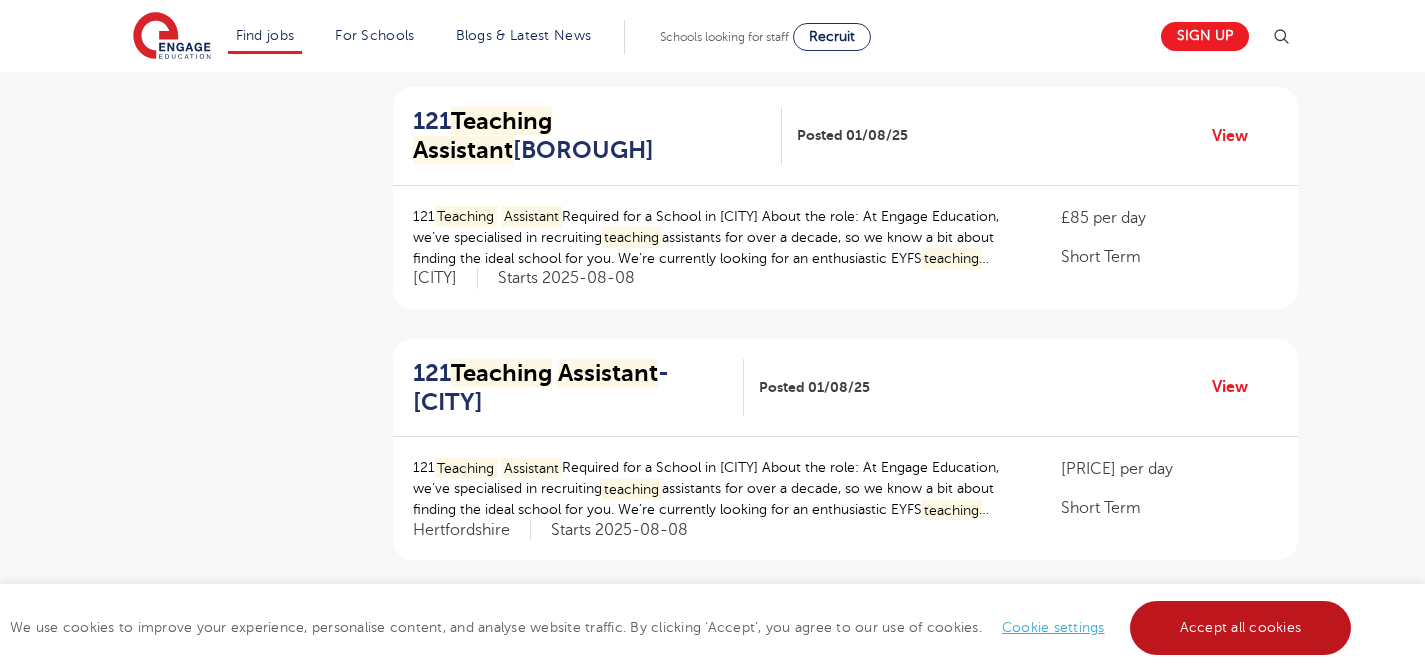 click on "Accept all cookies" at bounding box center [1241, 628] 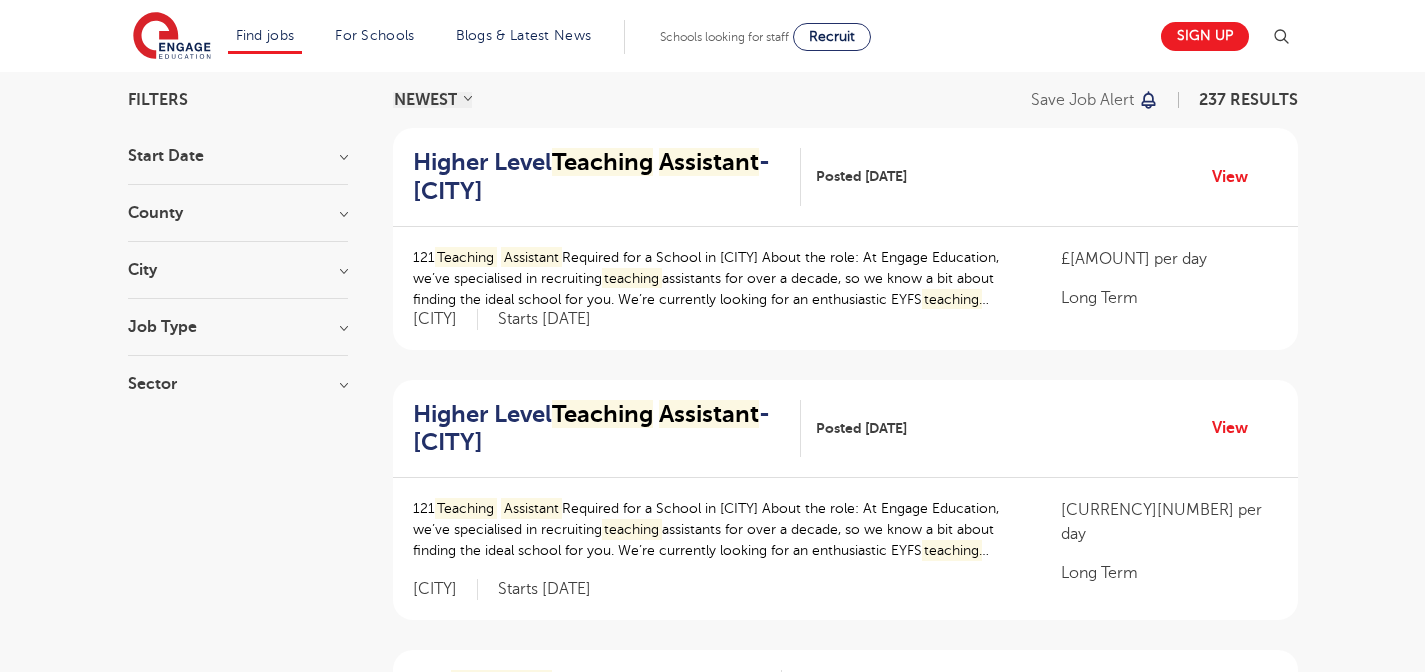 scroll, scrollTop: 0, scrollLeft: 0, axis: both 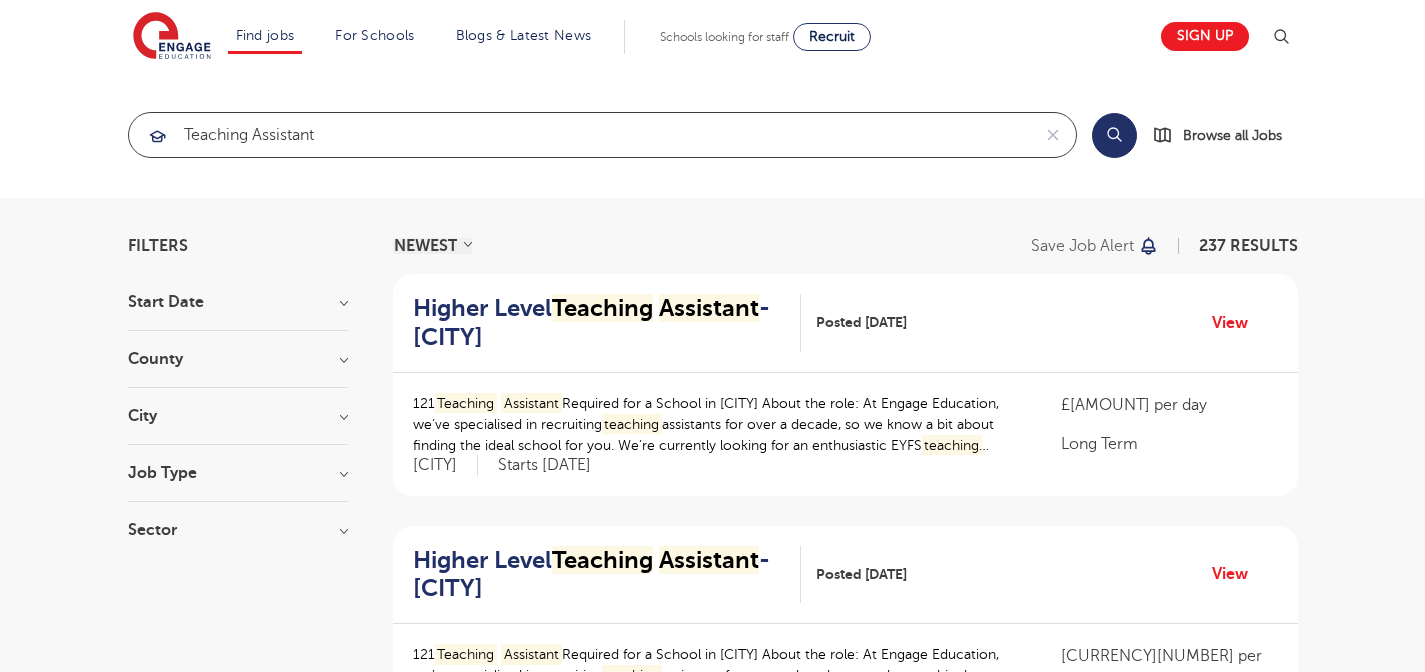 click on "teaching assistant" at bounding box center (579, 135) 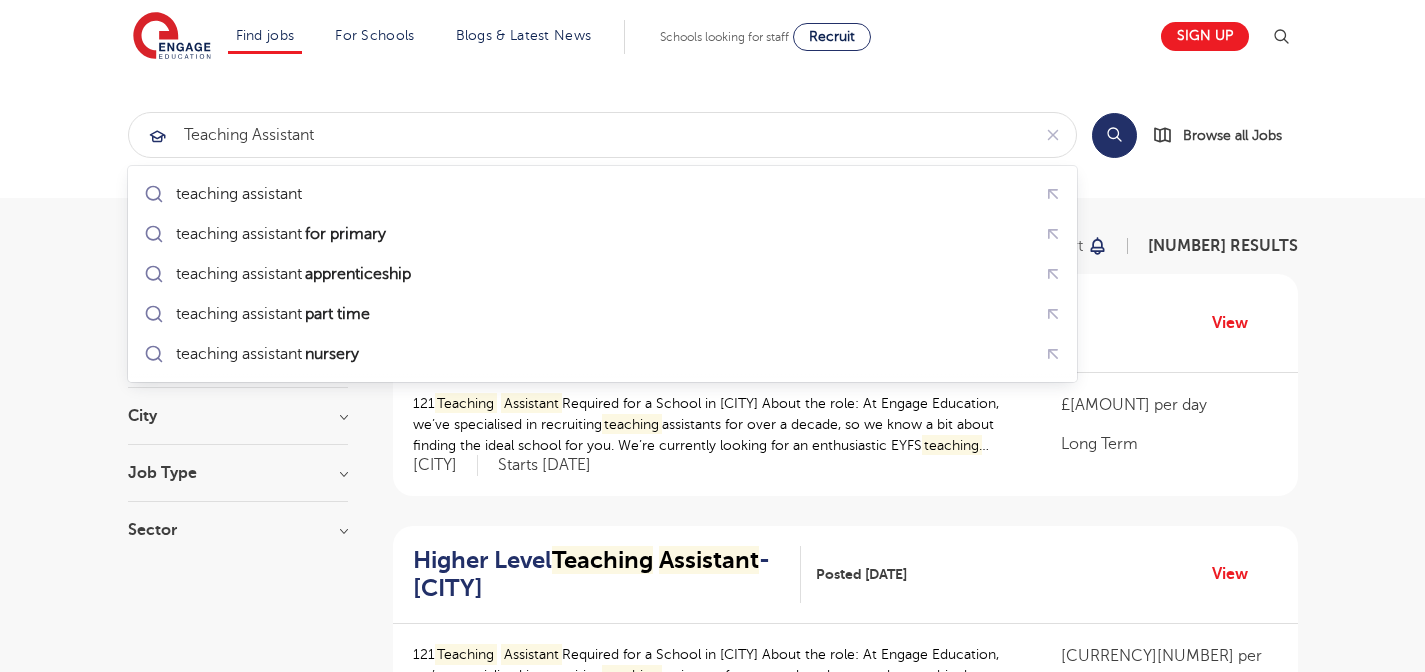click on "Sector     Long Term   88       Short Term   75       Primary   40       Secondary   16       All Through   12   Show more" at bounding box center (238, 540) 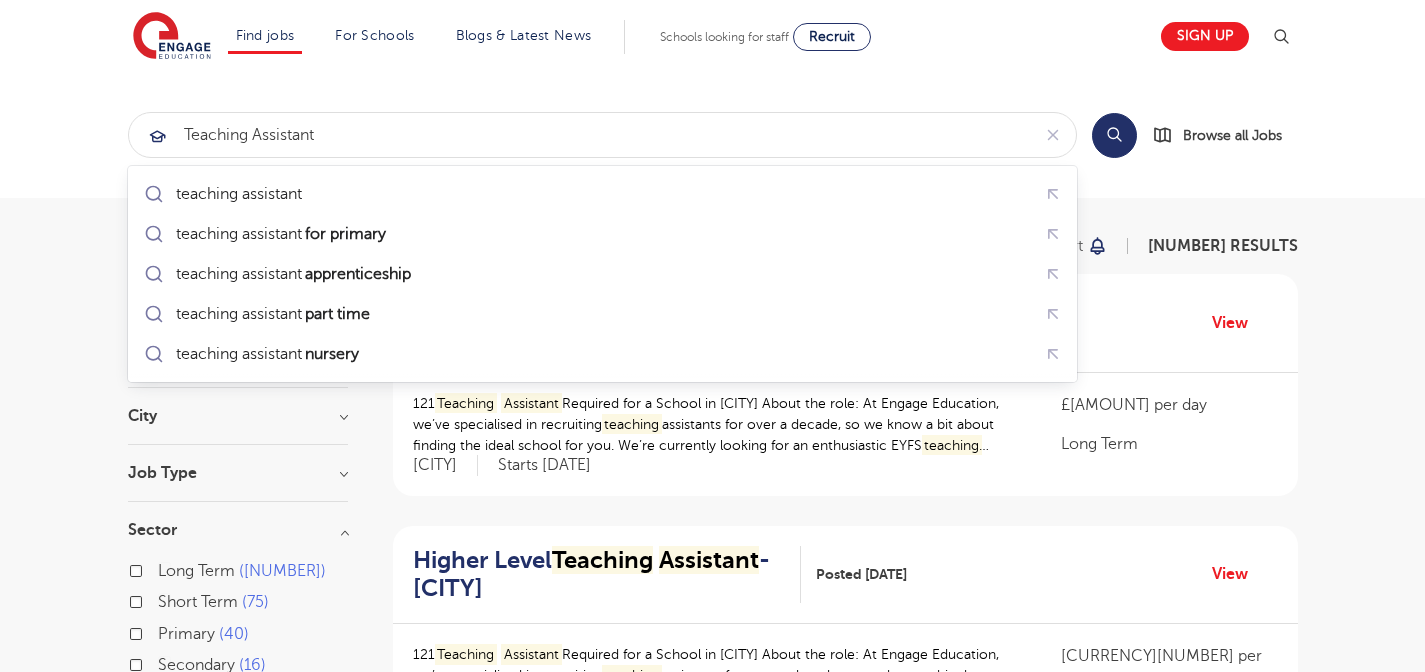 click on "Sector" at bounding box center (238, 530) 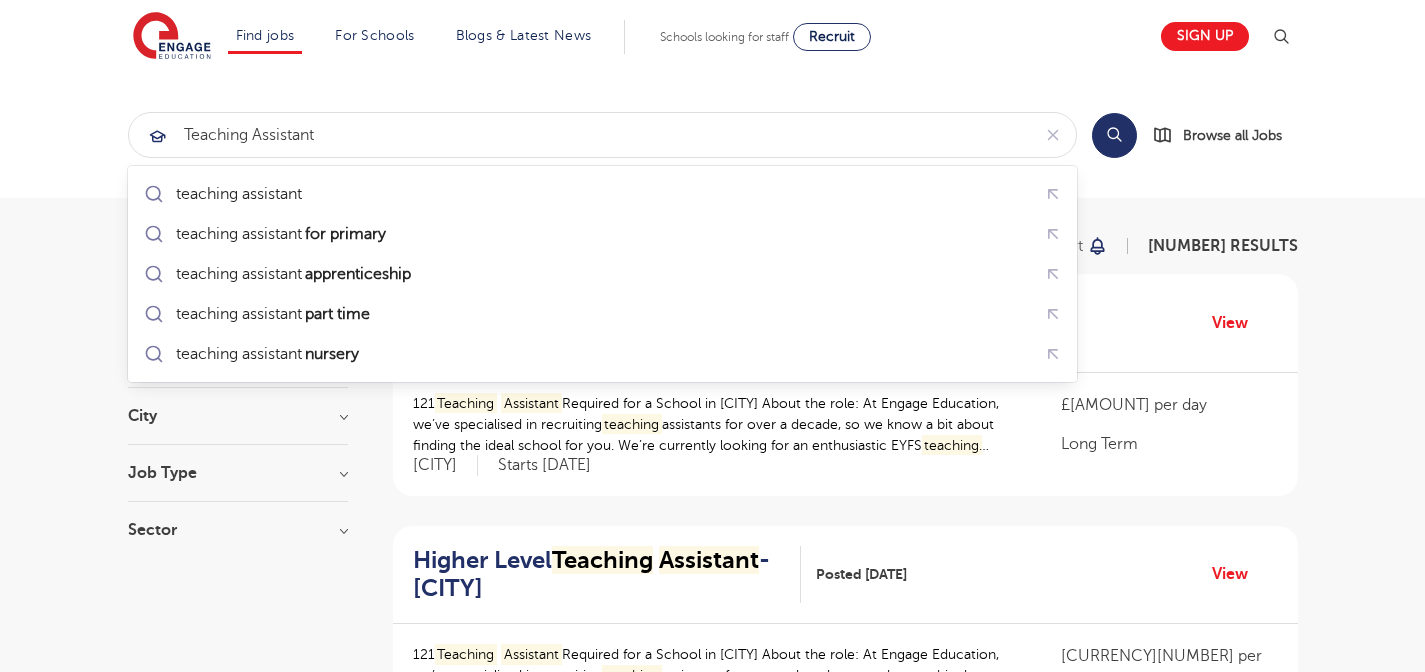 click on "Start Date     September   [NUMBER]       July   [NUMBER]   Show more County     [CITY]   [NUMBER]       Hertfordshire   [NUMBER]       Leeds   [NUMBER]       East Sussex   [NUMBER]       West Sussex   [NUMBER]   Show more City     [CITY]   [NUMBER]       Leeds   [NUMBER]       [CITY]   [NUMBER]       Hillingdon   [NUMBER]       Merton   [NUMBER]   Show more Job Type     Long Term   [NUMBER]       Daily Supply   [NUMBER]       SEND   [NUMBER]       Permanent   [NUMBER]       Support Services   [NUMBER]   Sector     Long Term   [NUMBER]       Short Term   [NUMBER]       Primary   [NUMBER]       Secondary   [NUMBER]       All Through   [NUMBER]   Show more" at bounding box center (238, 426) 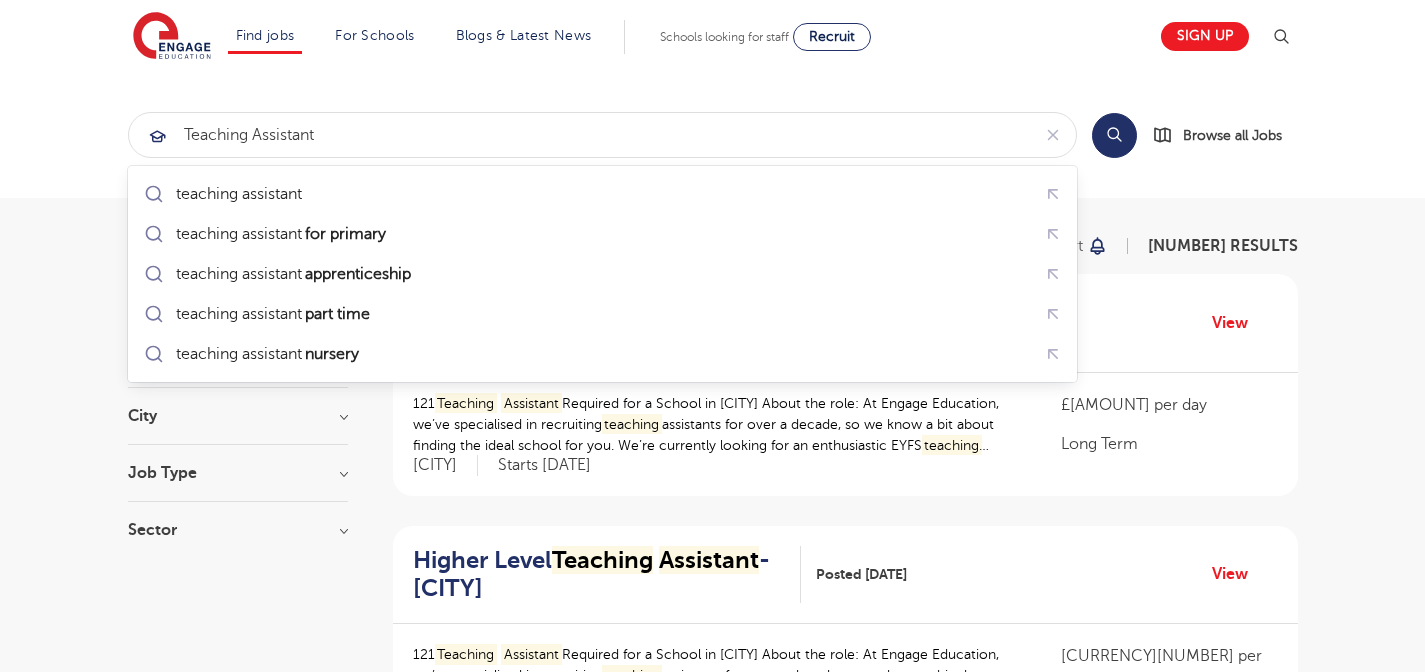 click on "Search" at bounding box center [1114, 135] 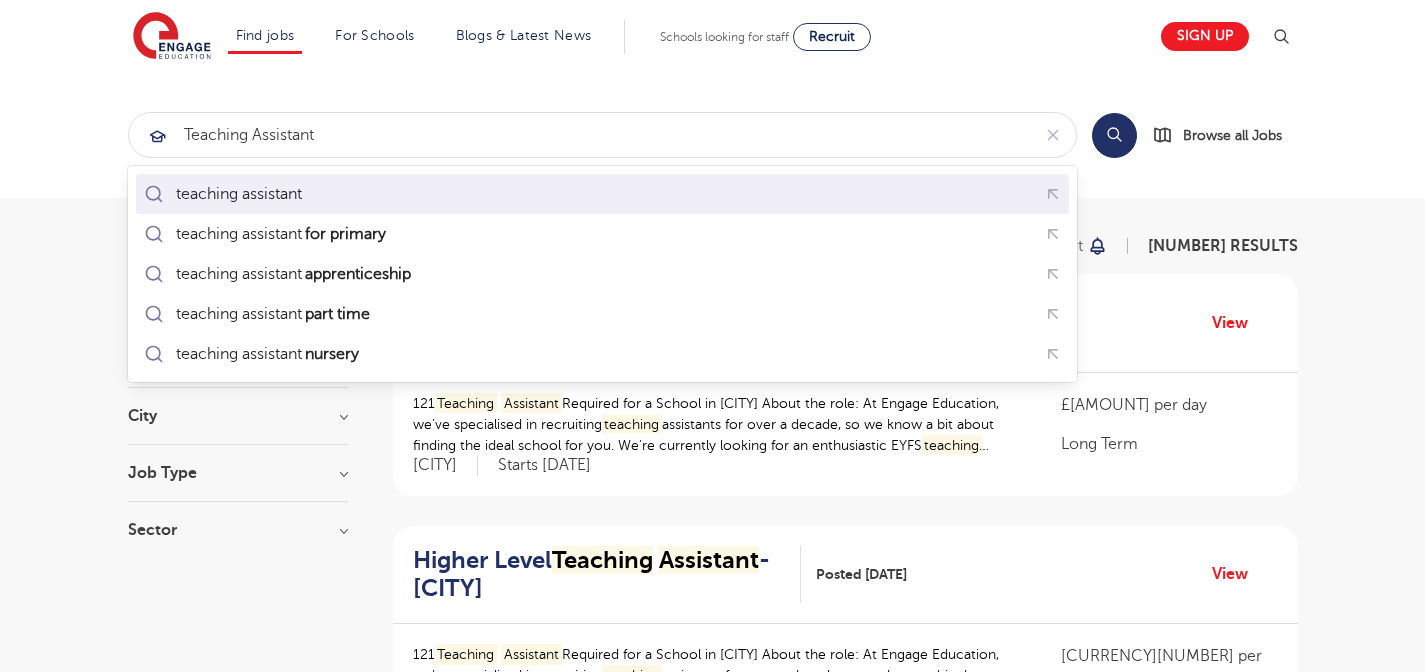 click on "teaching   assistant" at bounding box center [602, 194] 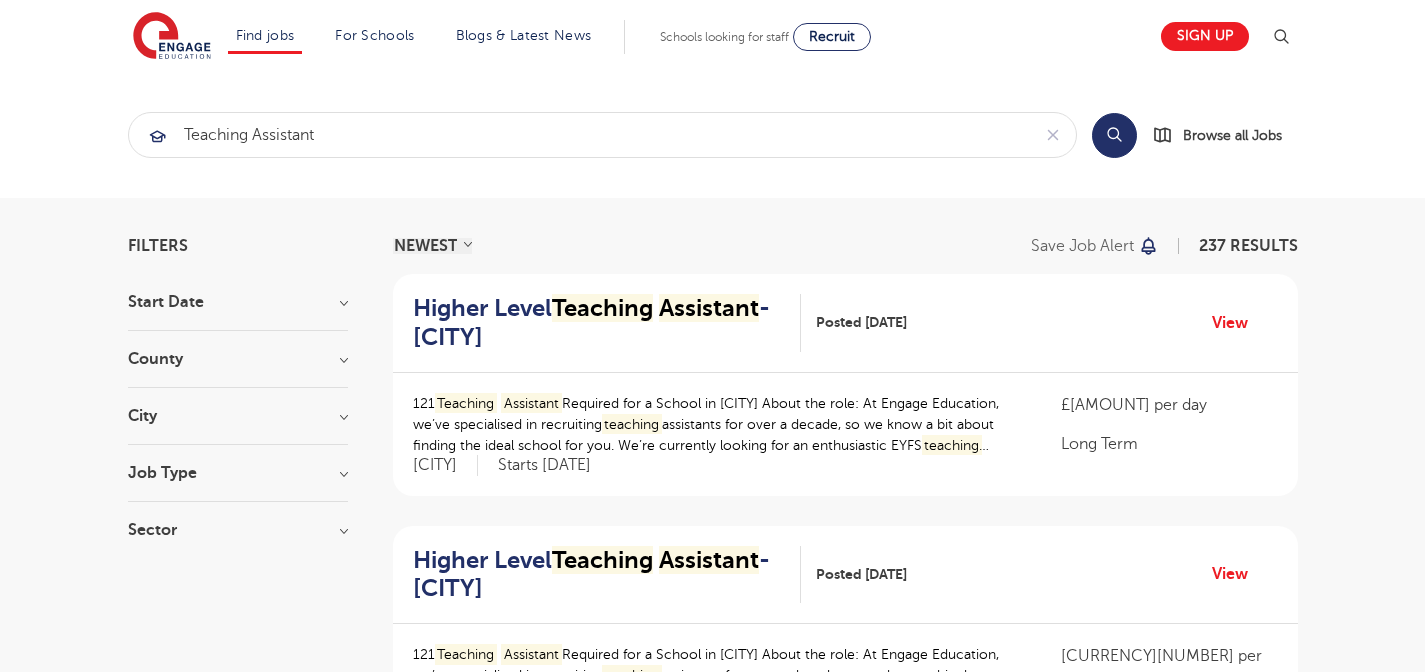 click on "Start Date" at bounding box center (238, 302) 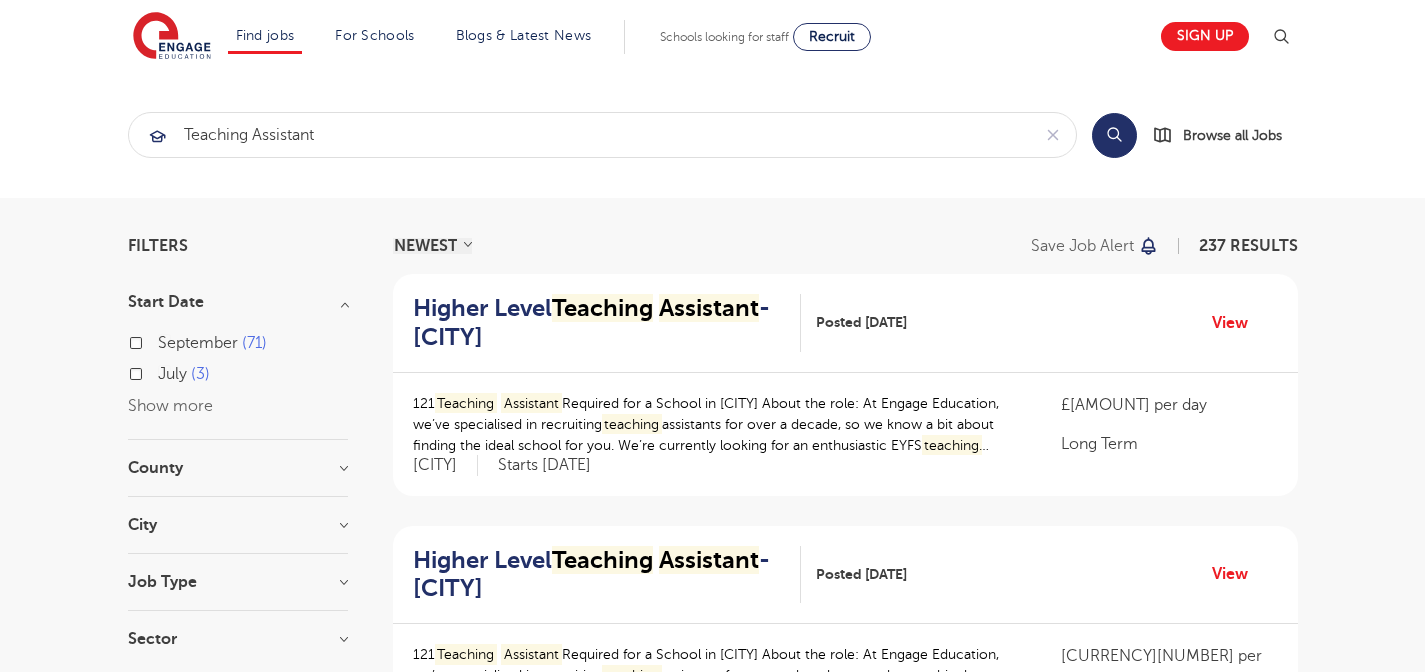 click on "September   71       July   3   Show more" at bounding box center [238, 364] 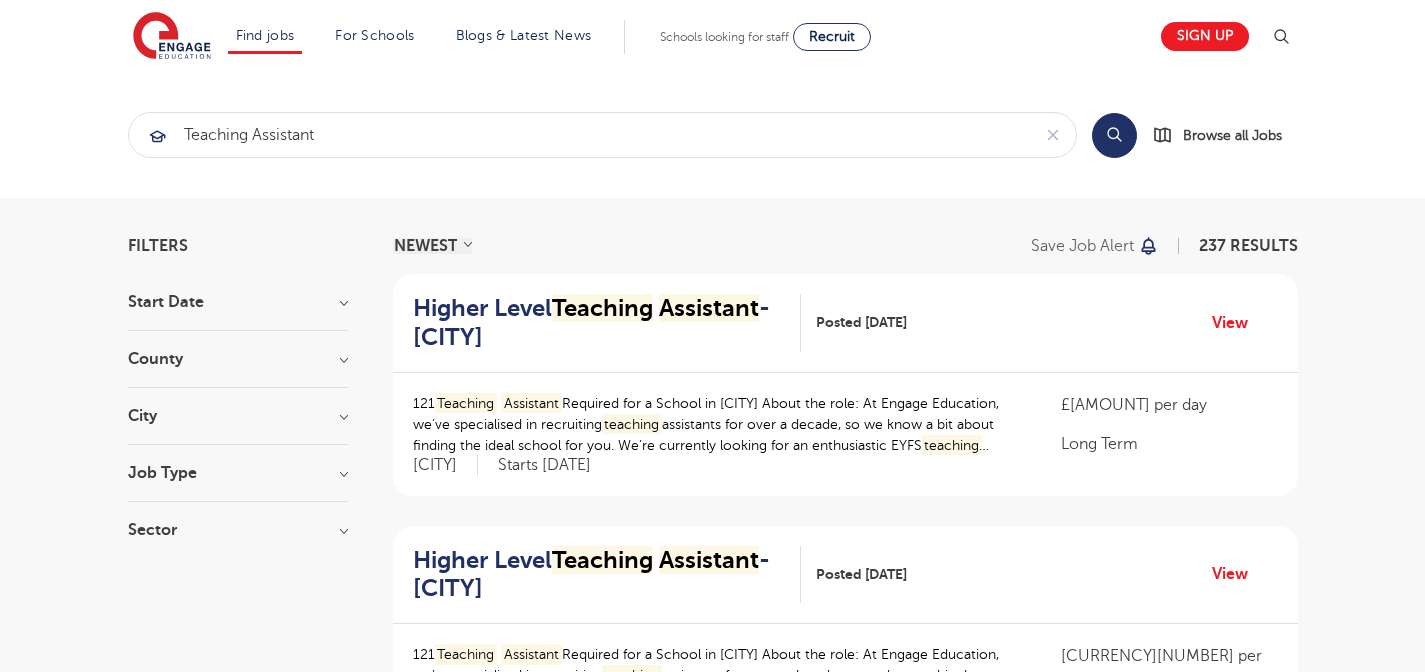 click on "County [CITY] 135 Hertfordshire 30 Leeds 16 East Sussex 6 West Sussex 6 Show more" at bounding box center [238, 369] 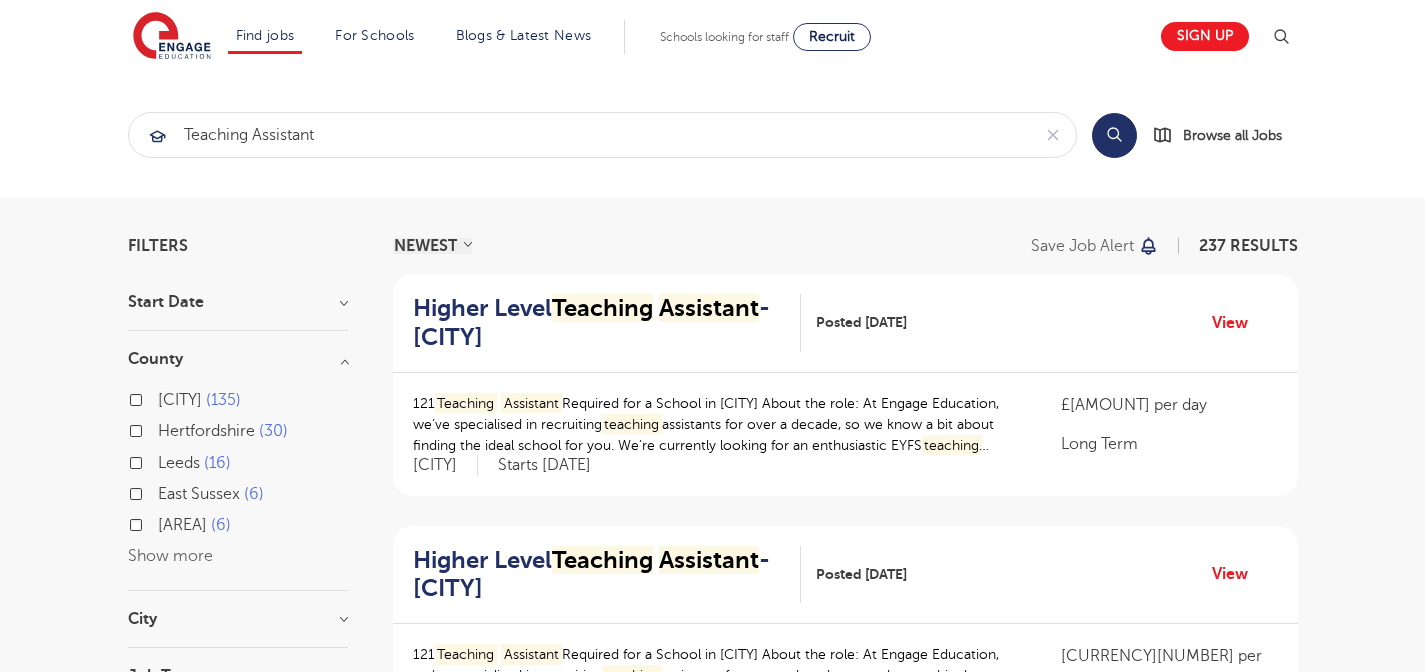 click on "County" at bounding box center (238, 359) 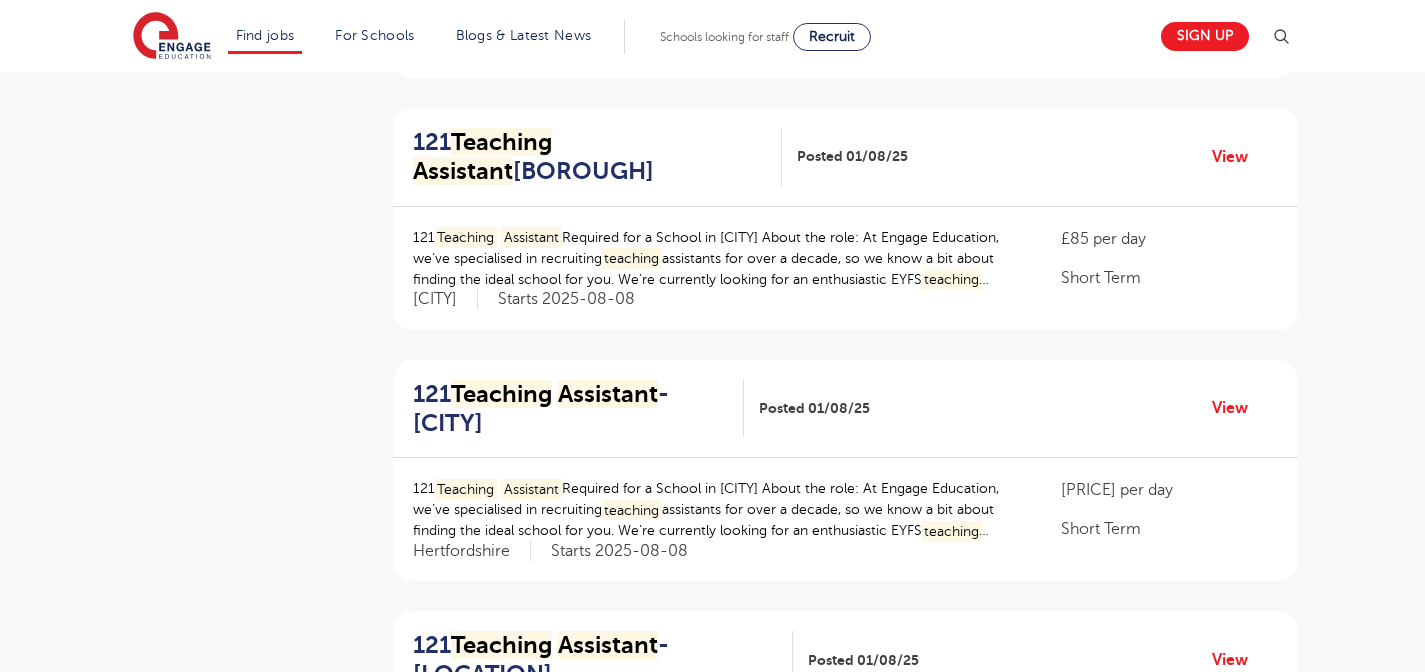 scroll, scrollTop: 708, scrollLeft: 0, axis: vertical 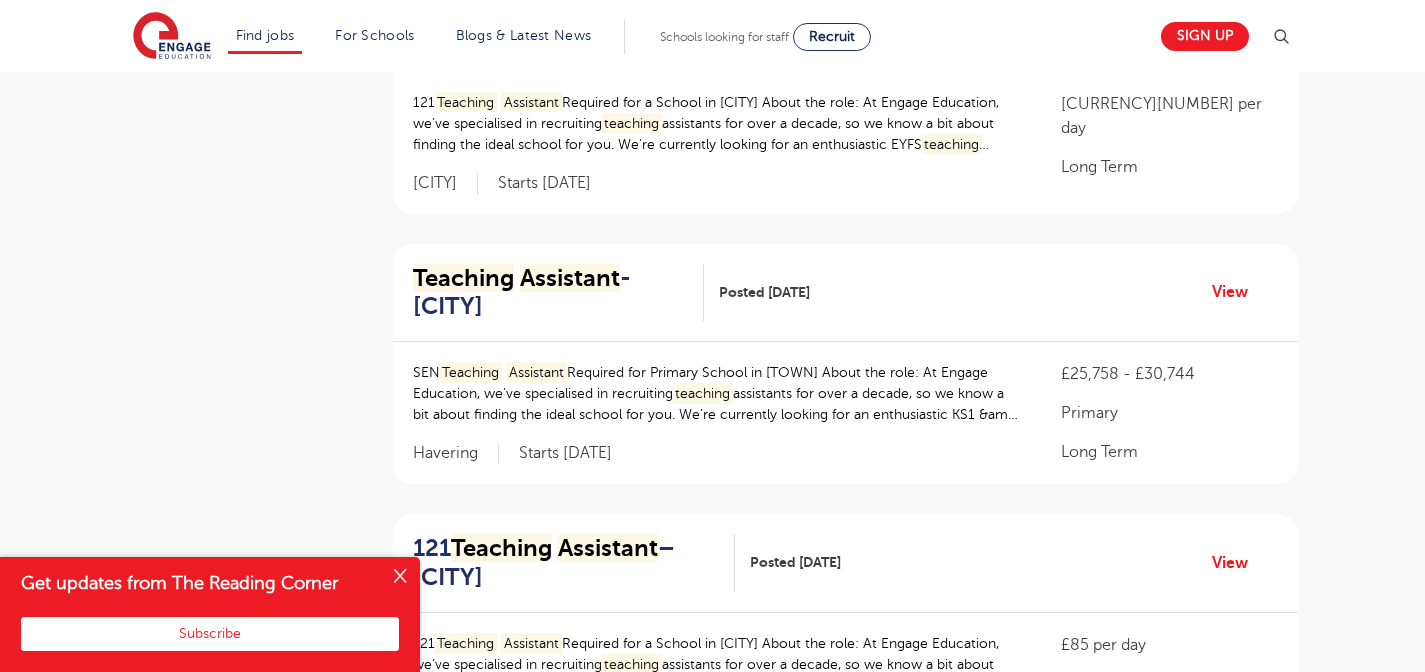 click at bounding box center [400, 577] 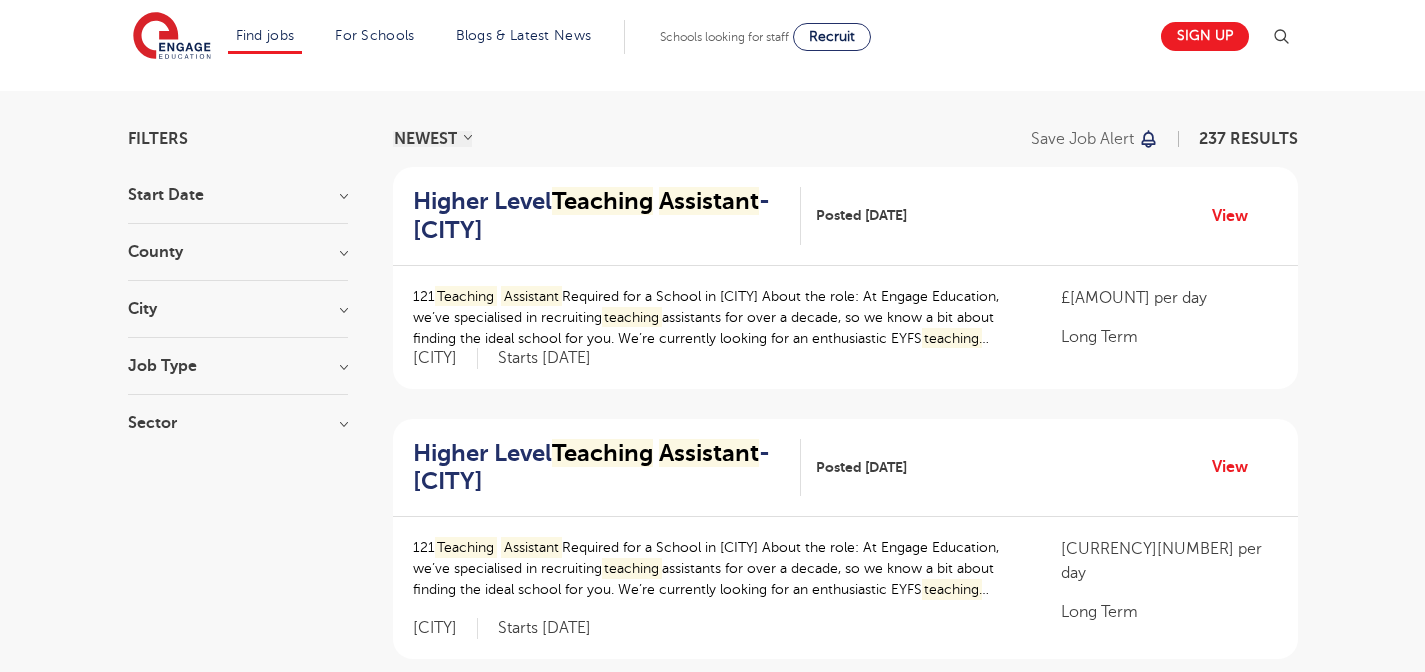 scroll, scrollTop: 0, scrollLeft: 0, axis: both 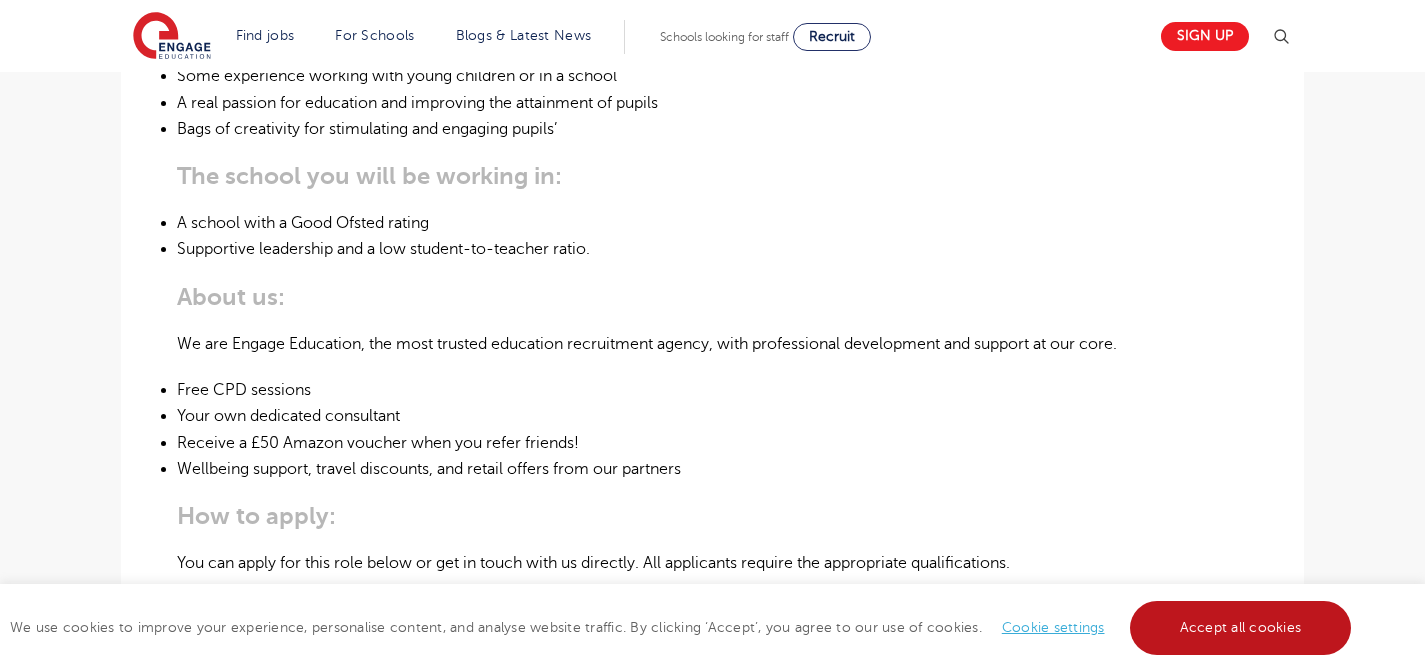 click on "Accept all cookies" at bounding box center [1241, 628] 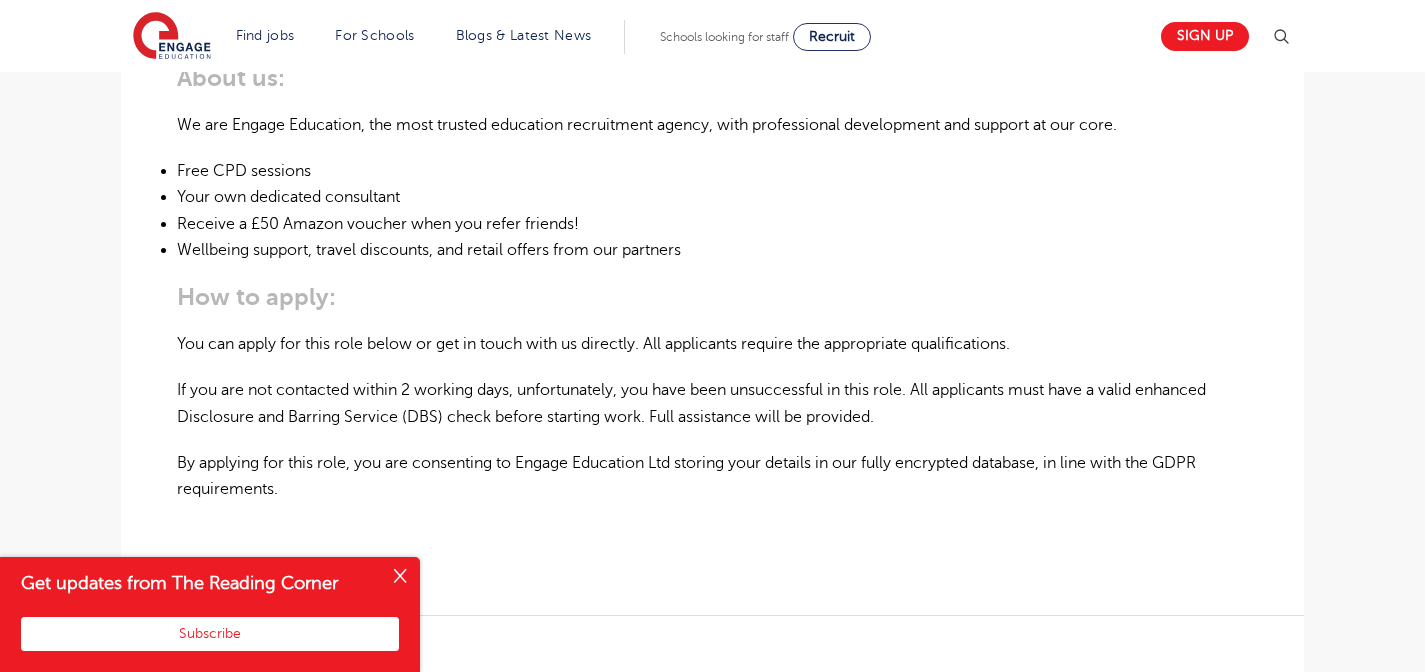 scroll, scrollTop: 1206, scrollLeft: 0, axis: vertical 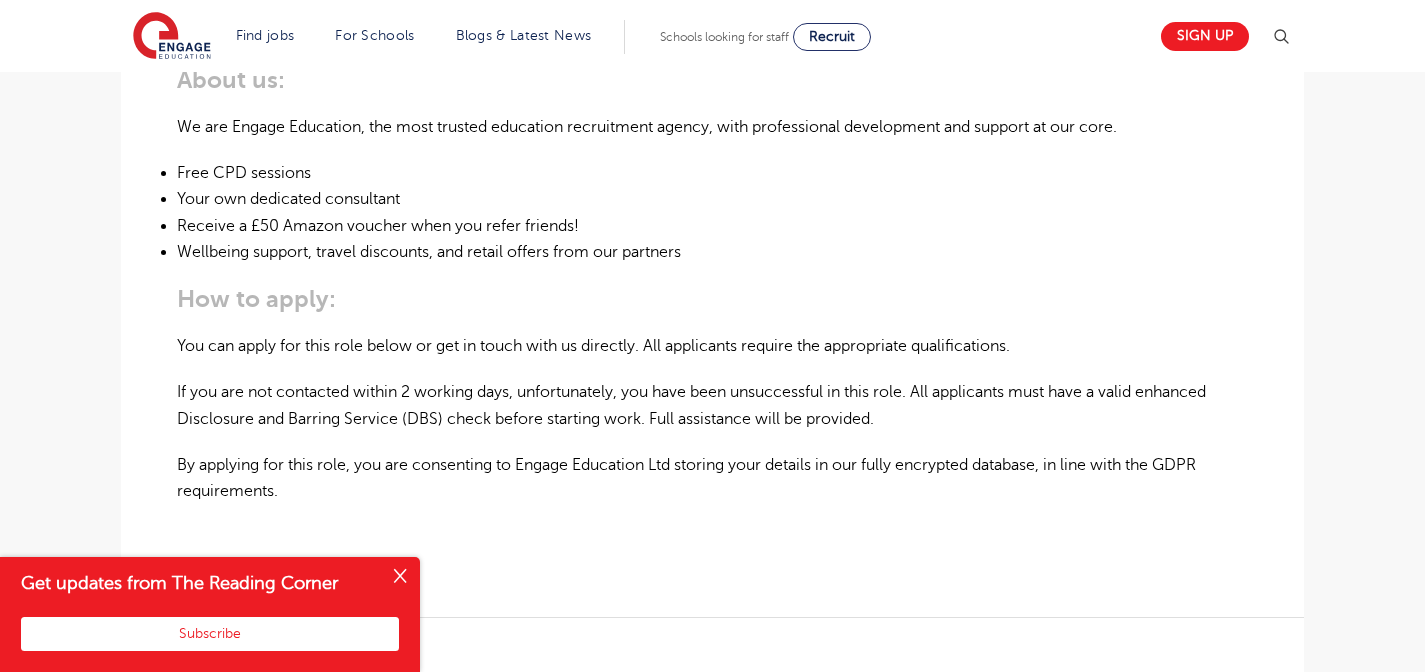 click at bounding box center [400, 577] 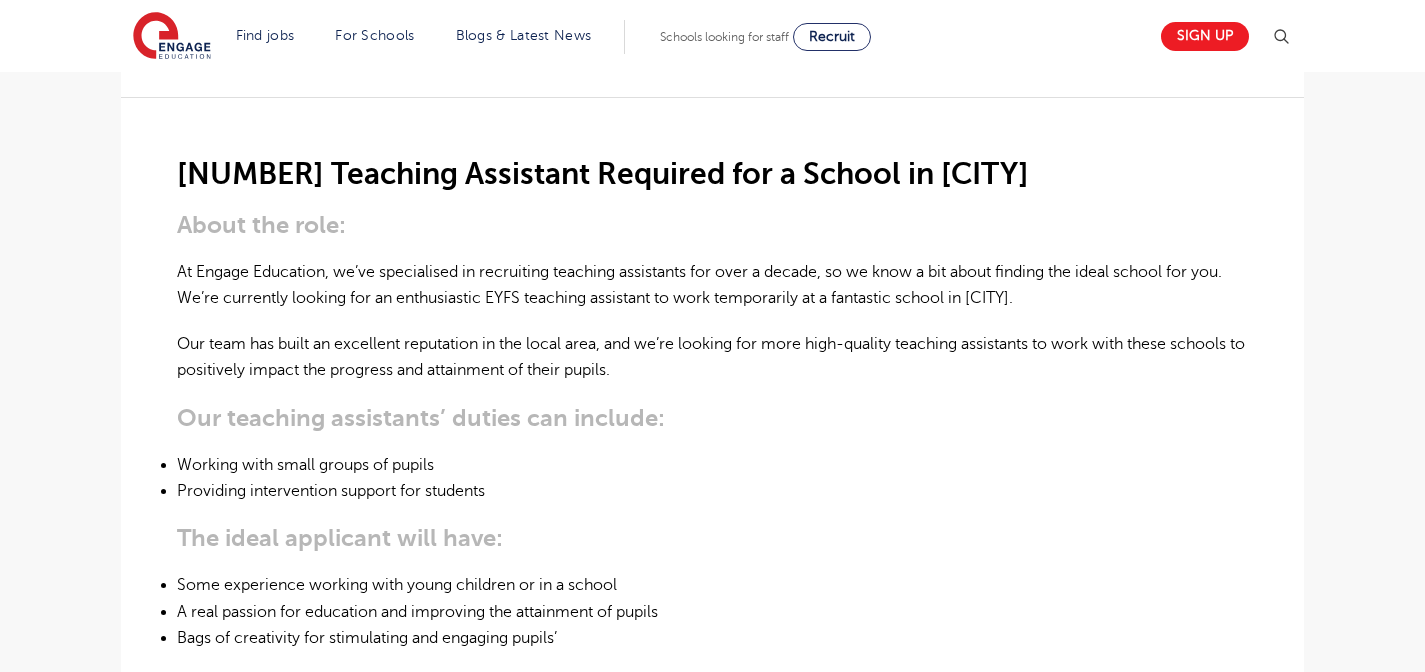 scroll, scrollTop: 476, scrollLeft: 0, axis: vertical 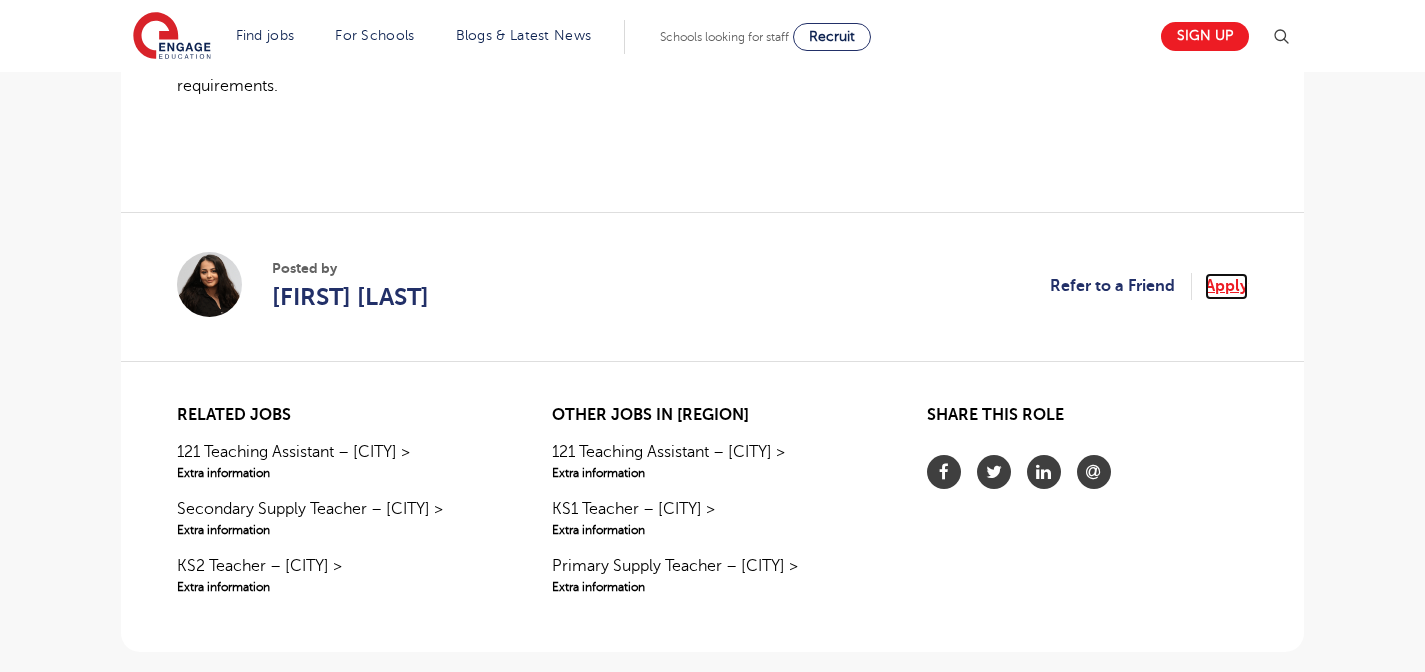 click on "Apply" at bounding box center (1226, 286) 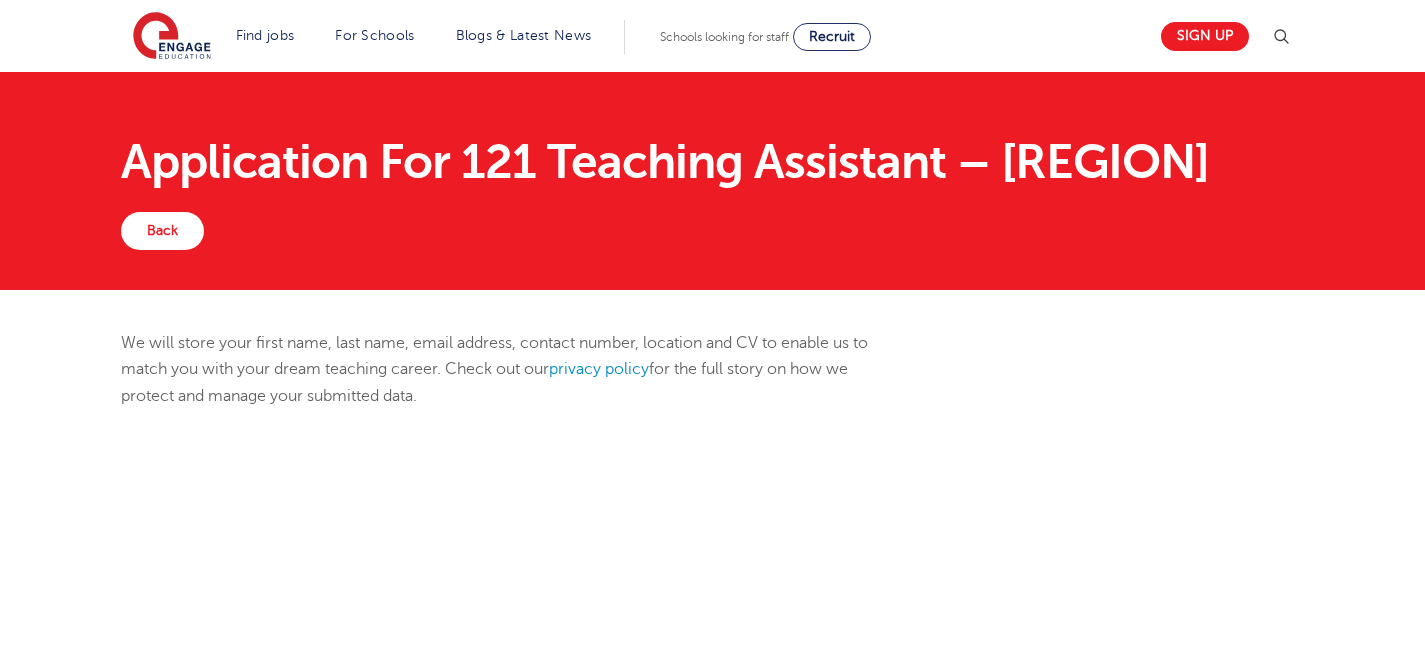 scroll, scrollTop: 0, scrollLeft: 0, axis: both 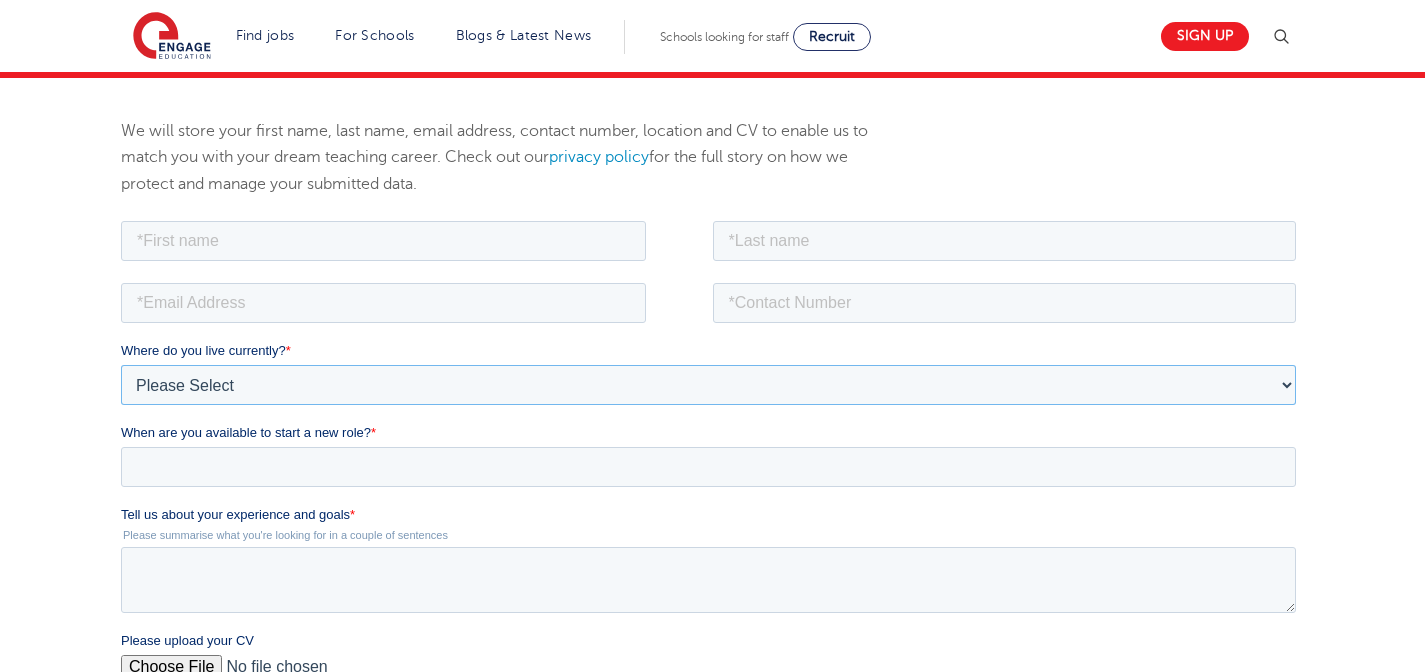click on "Please Select UK Canada Ireland Australia New Zealand Europe USA South Africa Jamaica Africa Asia Middle East South America Caribbean" at bounding box center (708, 384) 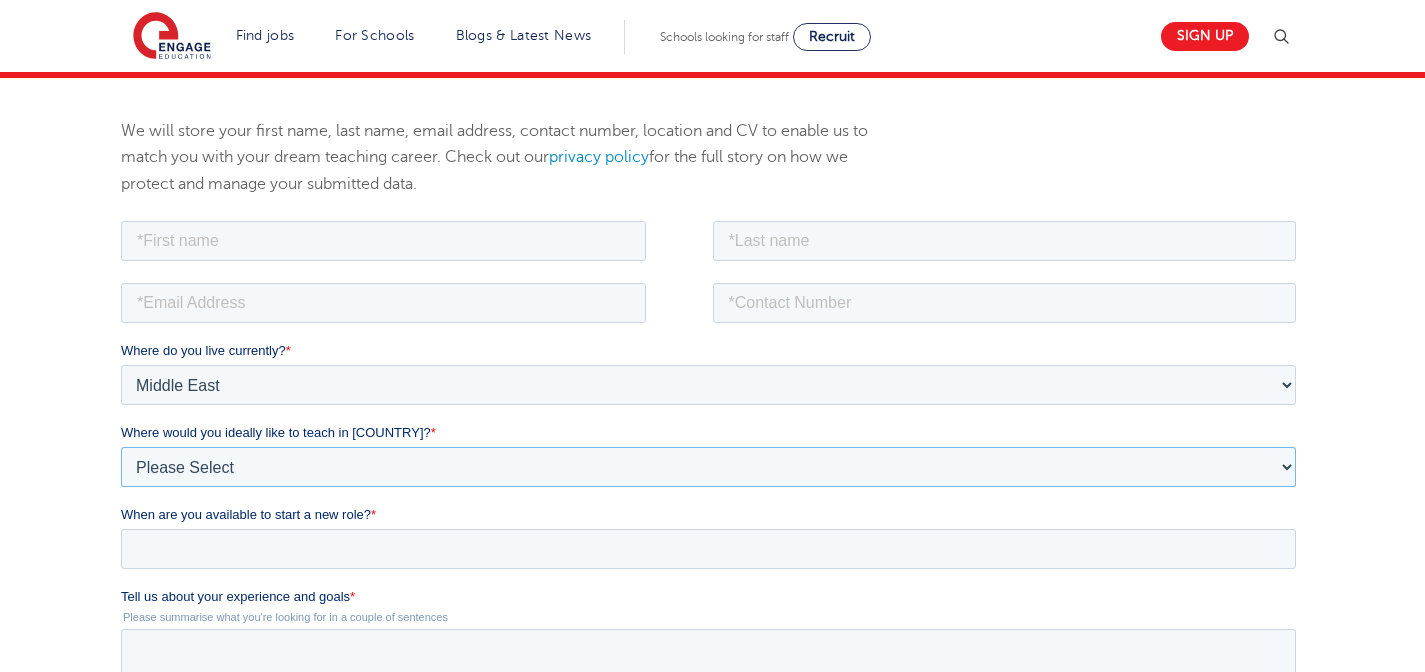 click on "Please Select I'm flexible! London Any city in England Greater London/Home Counties Somewhere more rural" at bounding box center (708, 466) 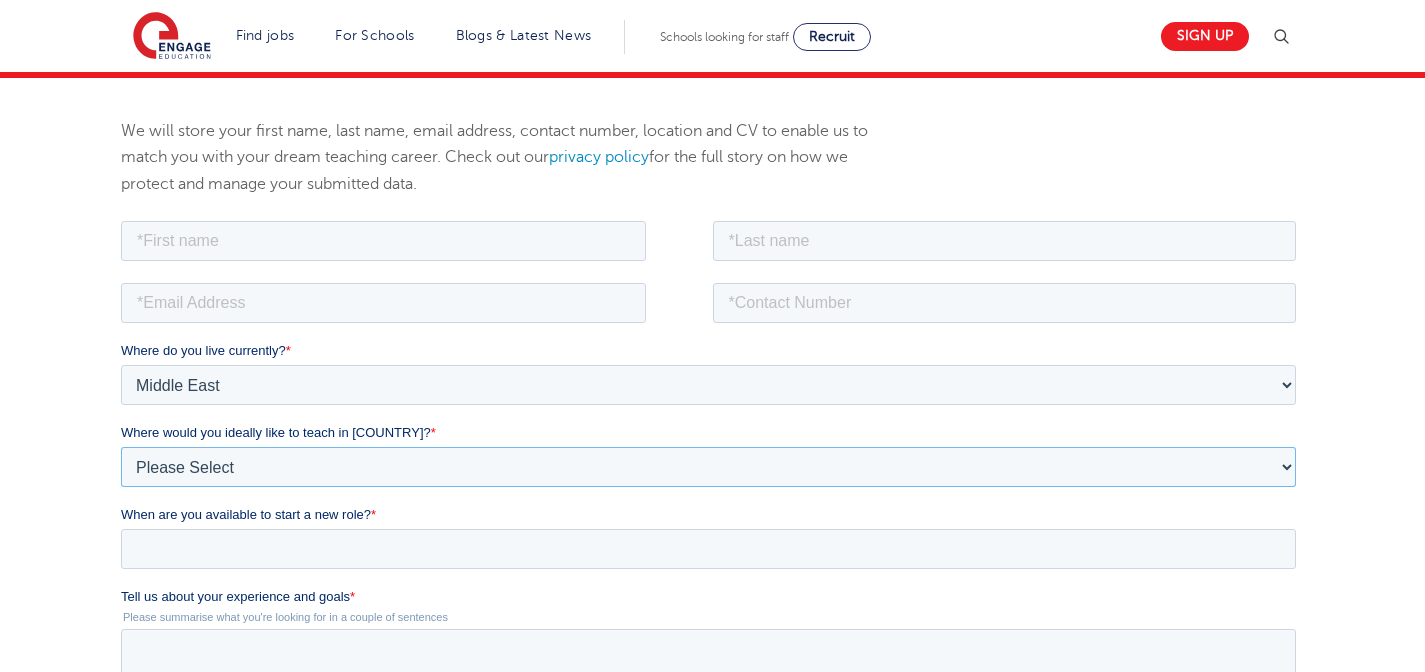 select on "Flexible" 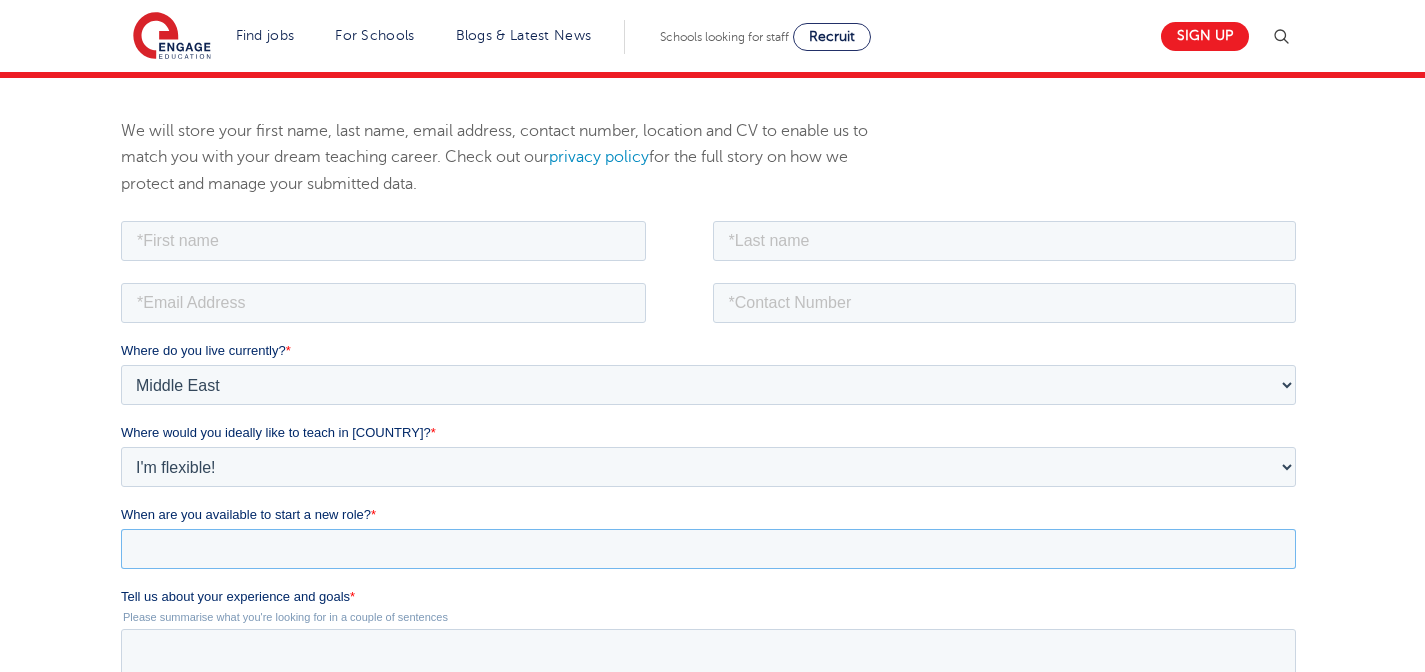 click on "When are you available to start a new role? *" at bounding box center [708, 548] 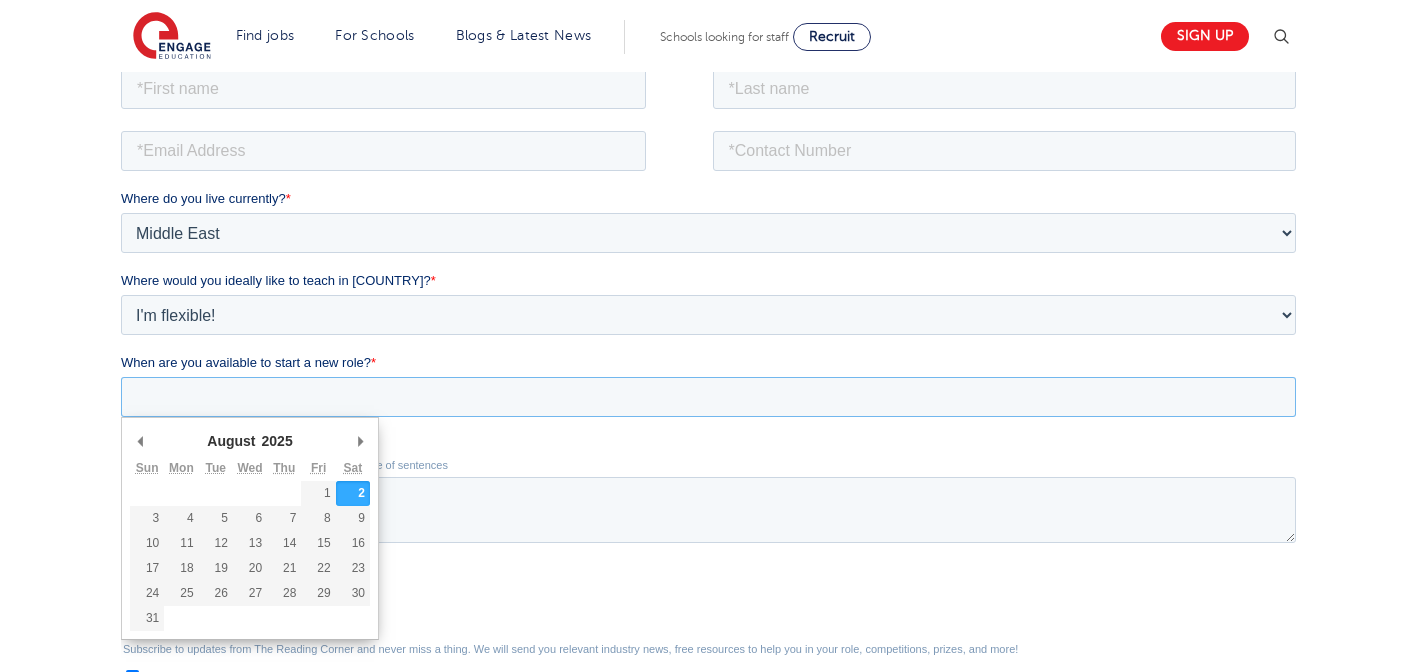 scroll, scrollTop: 408, scrollLeft: 0, axis: vertical 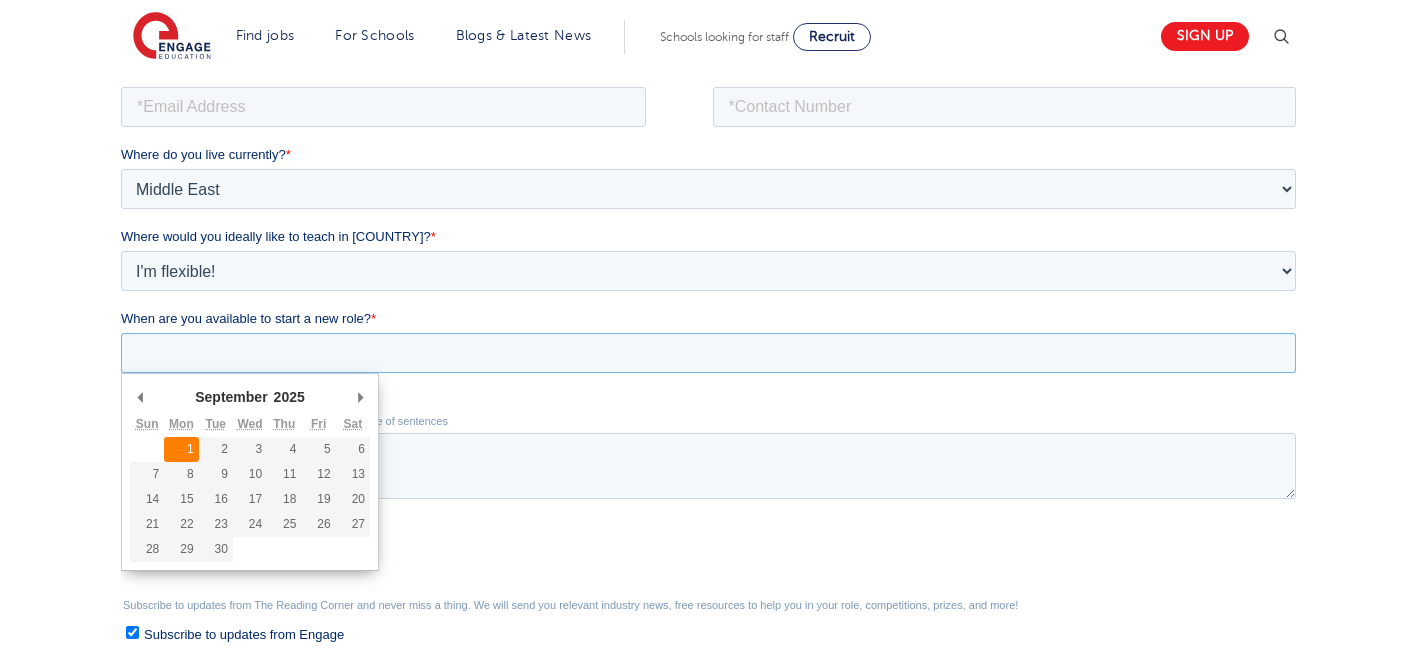 type on "2025-09-01" 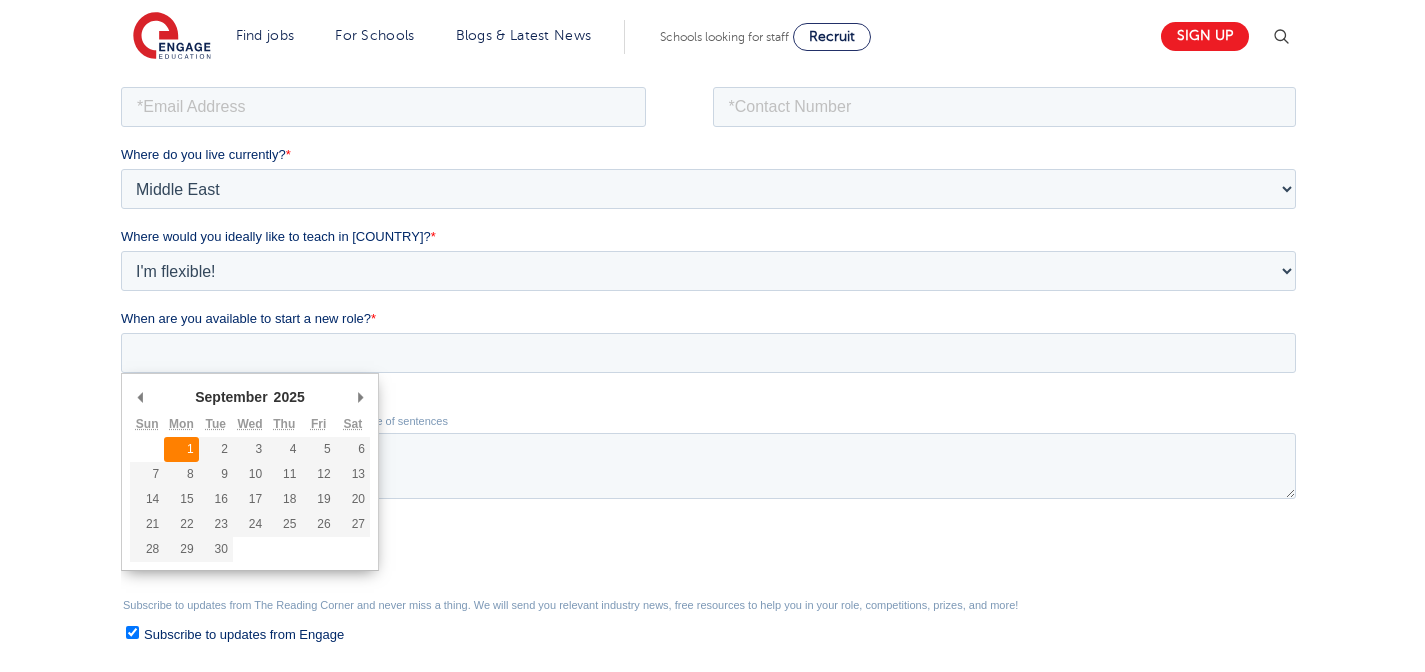 type on "2025/09/01" 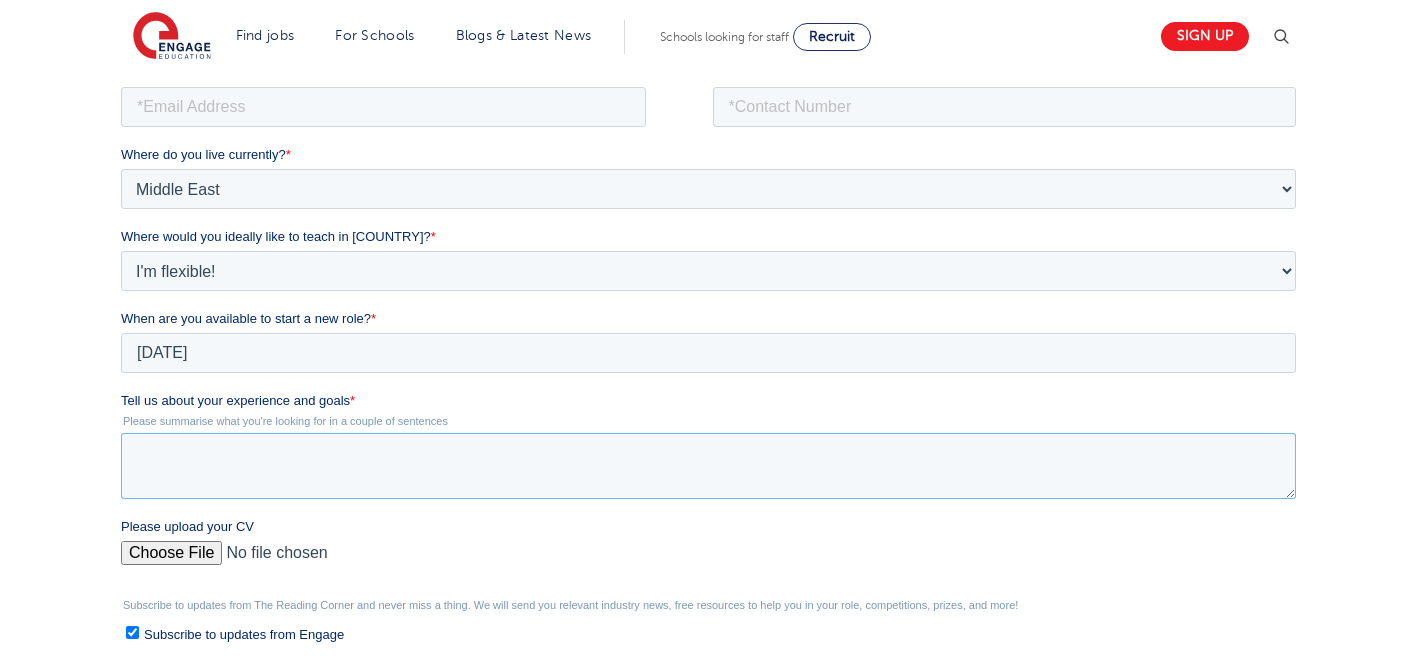 click on "Tell us about your experience and goals *" at bounding box center (708, 465) 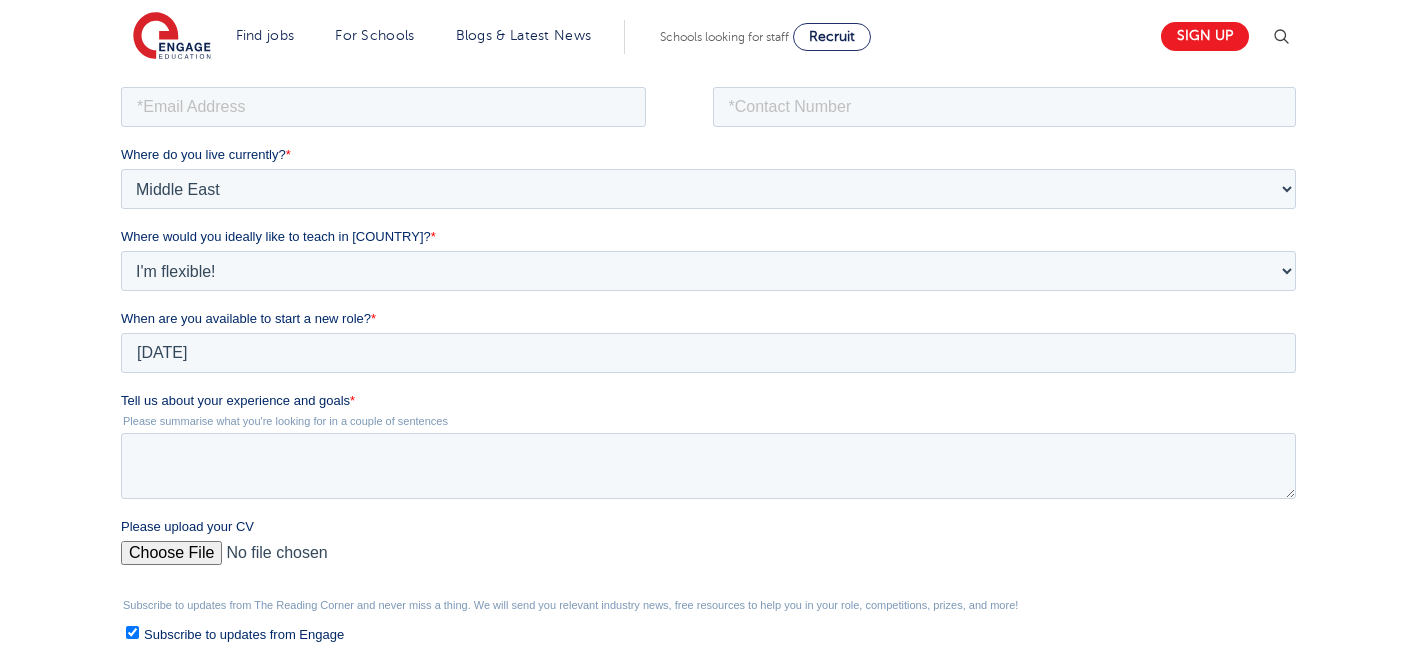 click on "Tell us about your experience and goals *" at bounding box center [712, 400] 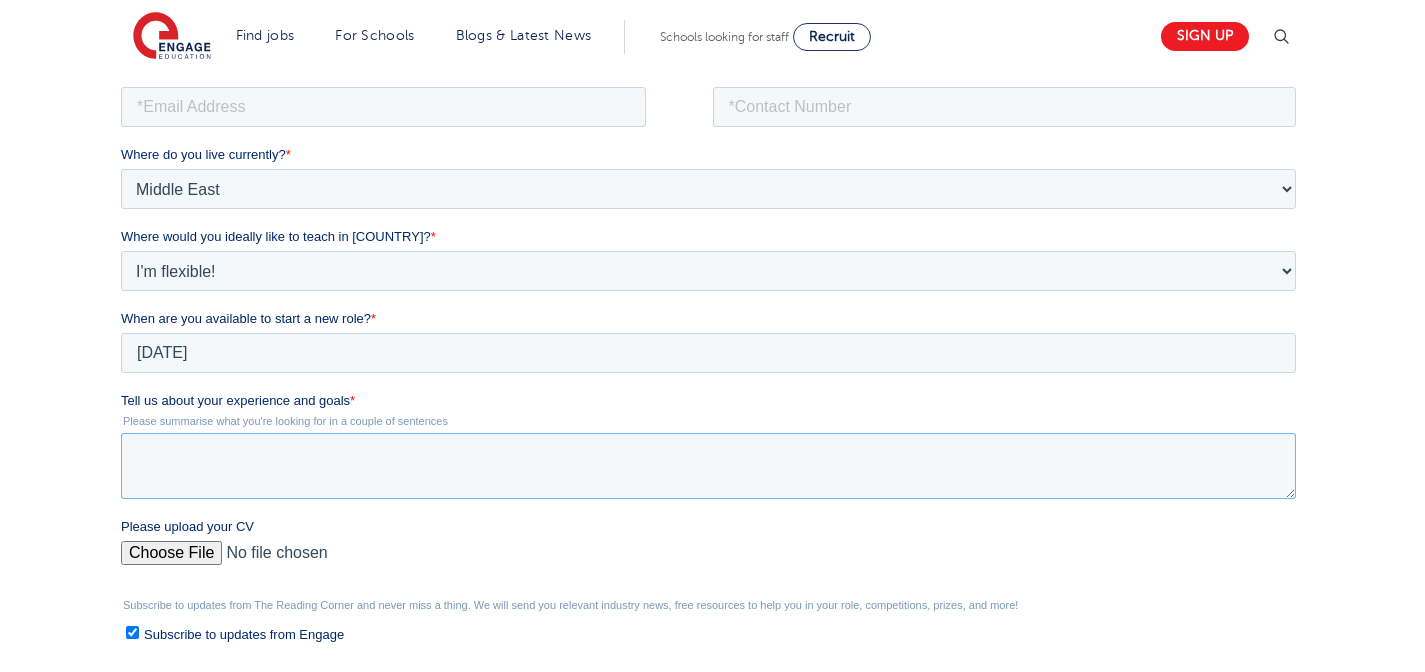 click on "Tell us about your experience and goals *" at bounding box center [708, 465] 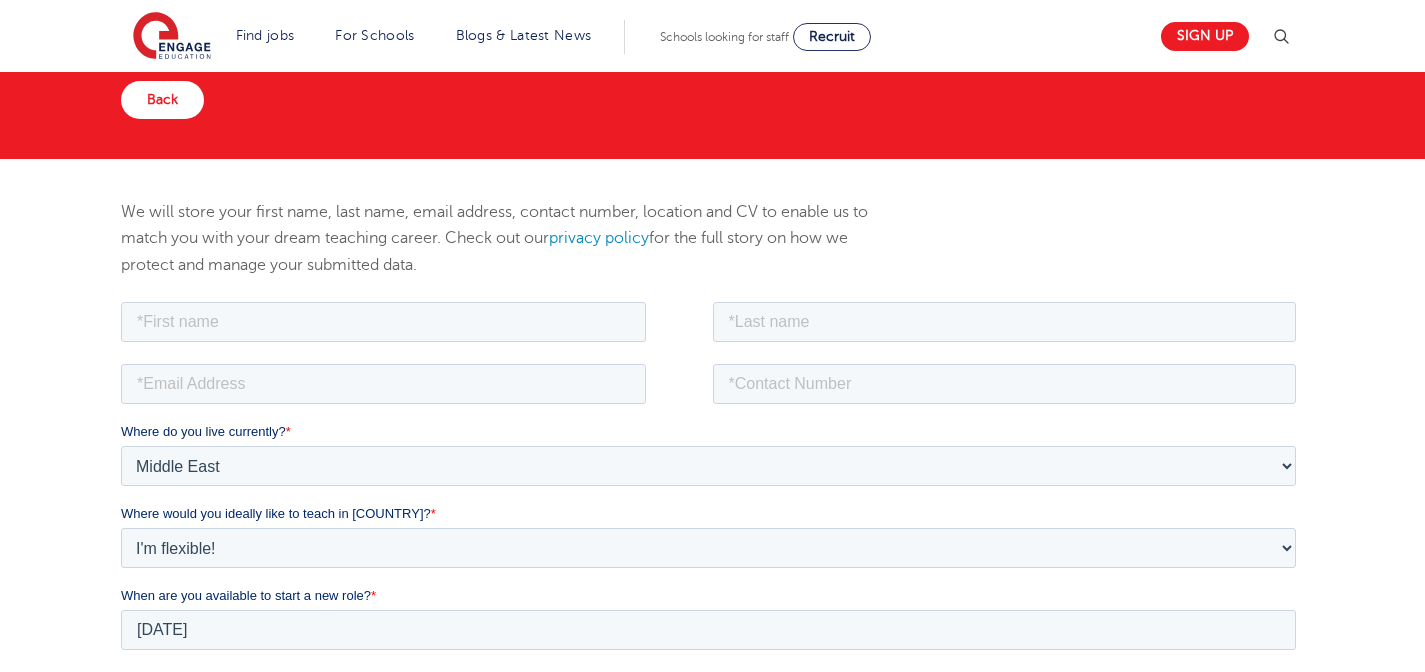 scroll, scrollTop: 130, scrollLeft: 0, axis: vertical 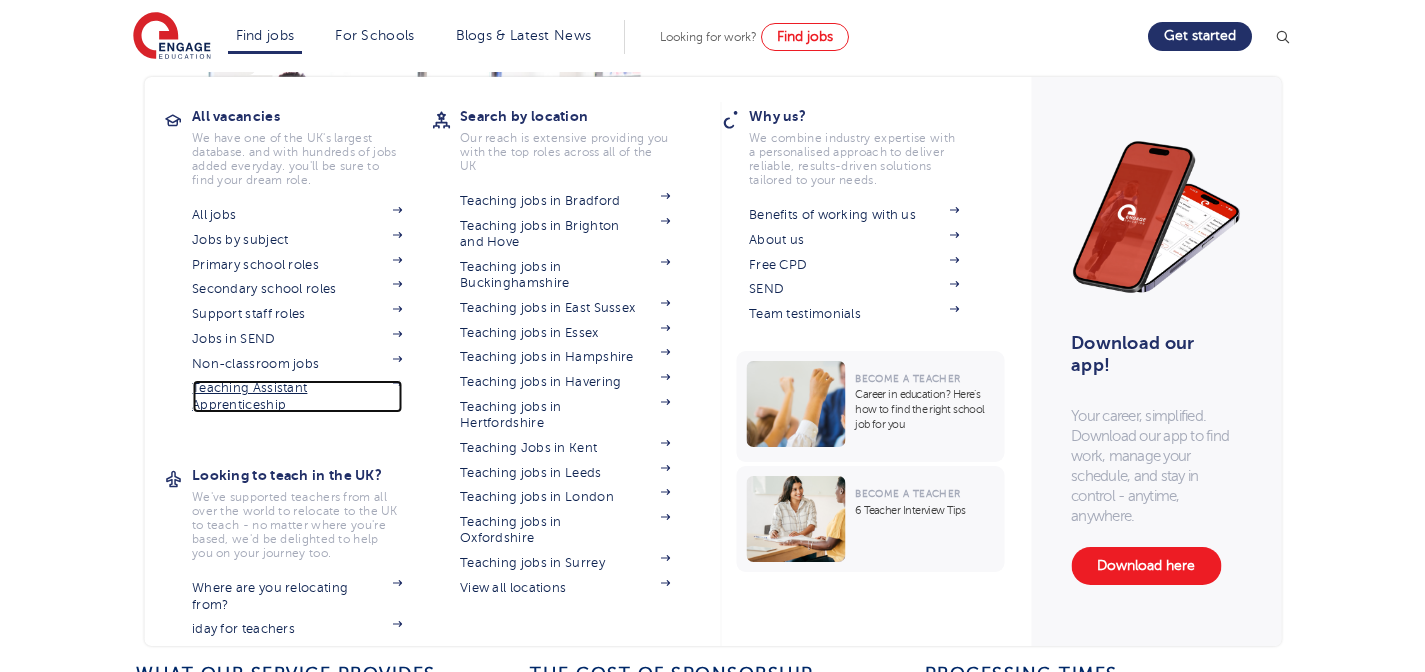 click on "Teaching Assistant Apprenticeship" at bounding box center (297, 396) 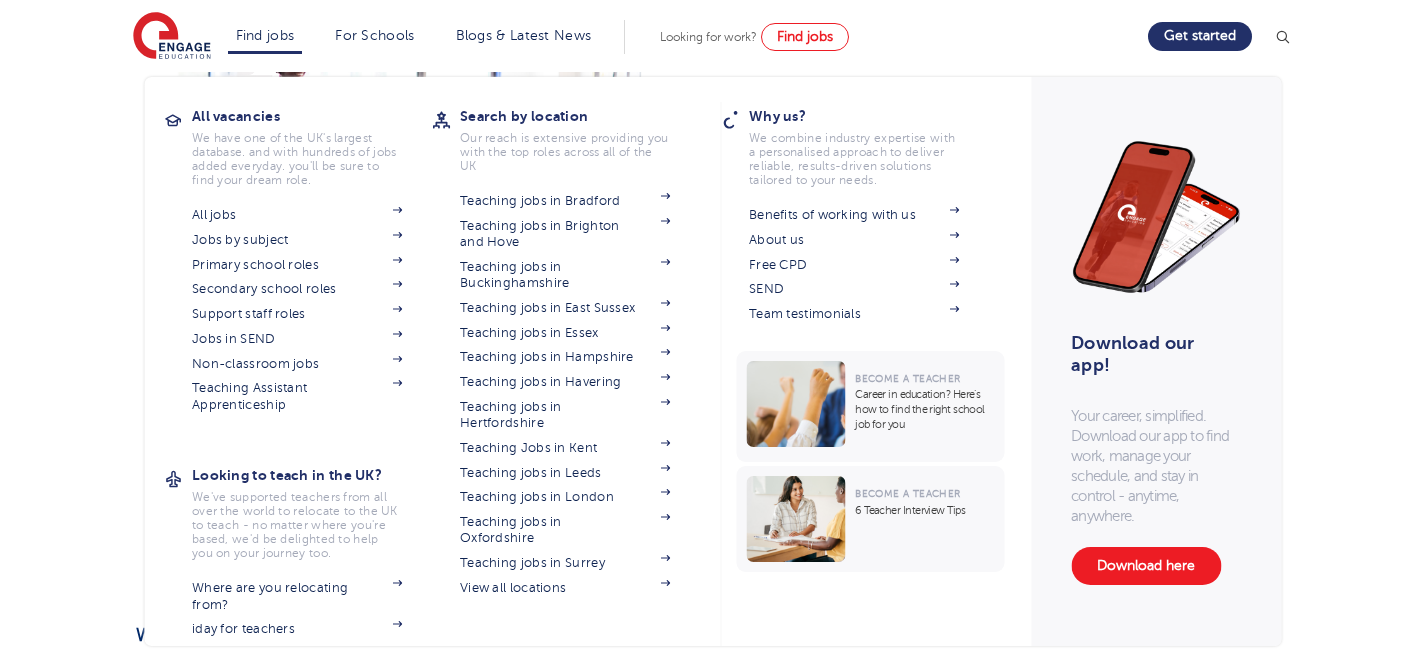 scroll, scrollTop: 1471, scrollLeft: 0, axis: vertical 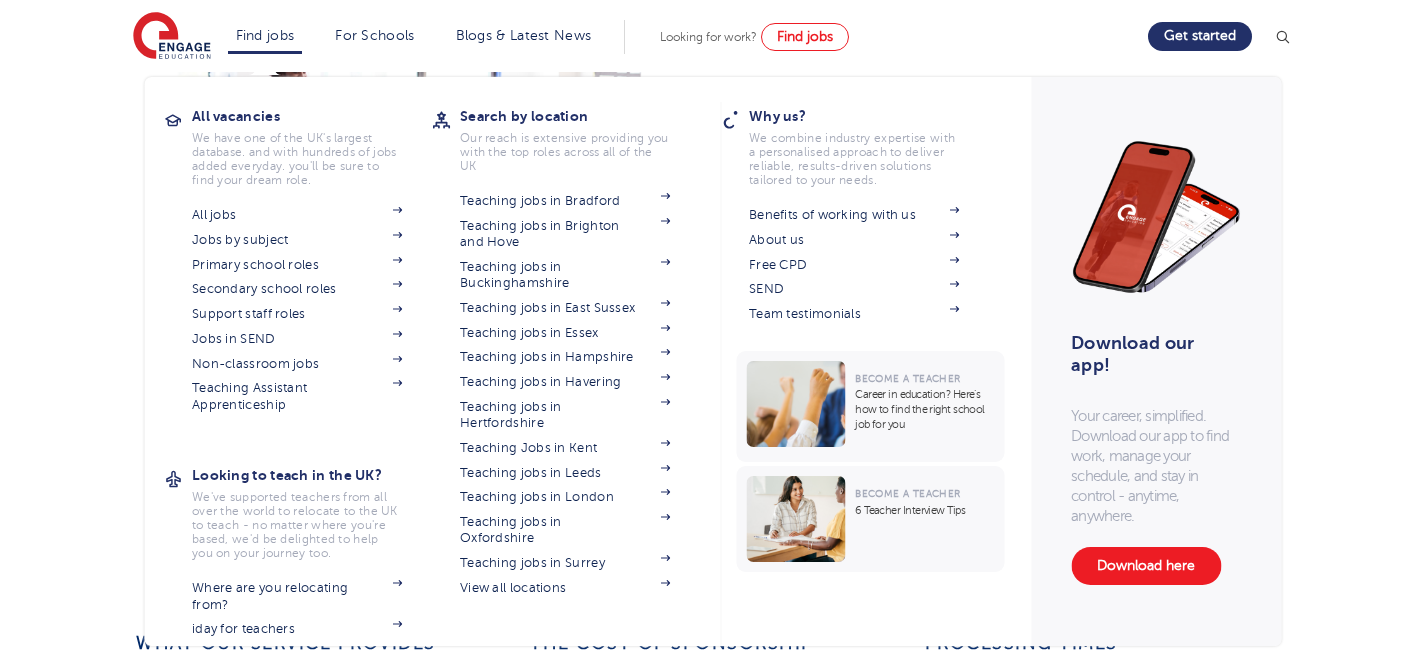click on "All vacancies" at bounding box center (312, 116) 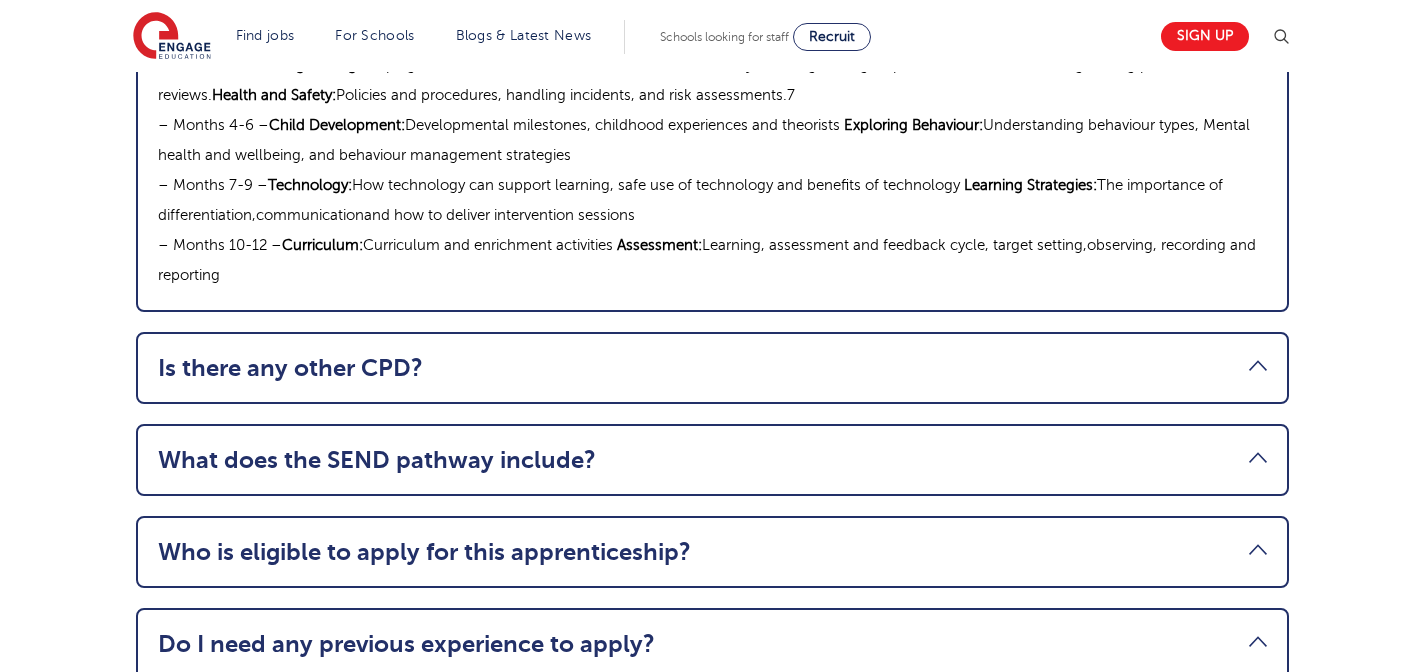 scroll, scrollTop: 2385, scrollLeft: 0, axis: vertical 